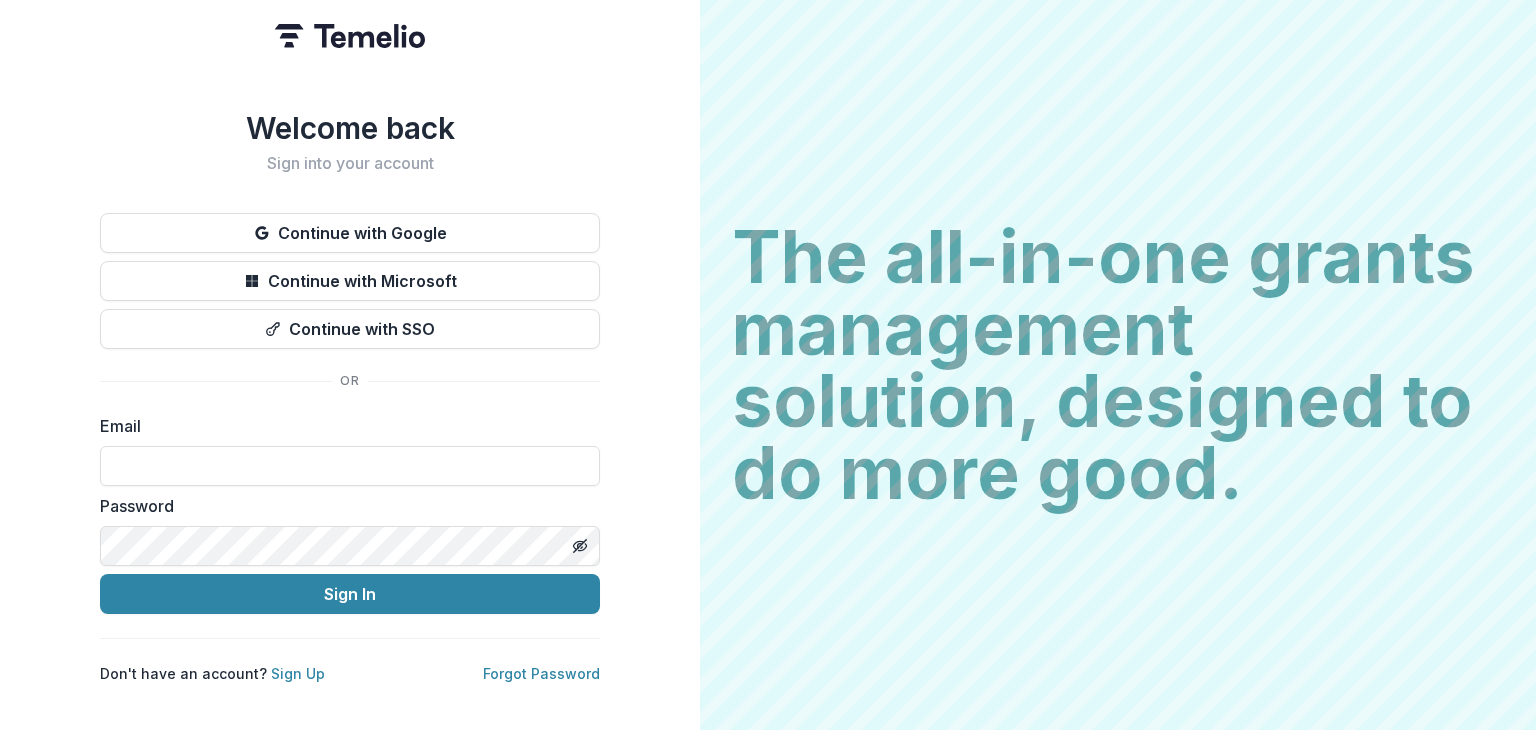 scroll, scrollTop: 0, scrollLeft: 0, axis: both 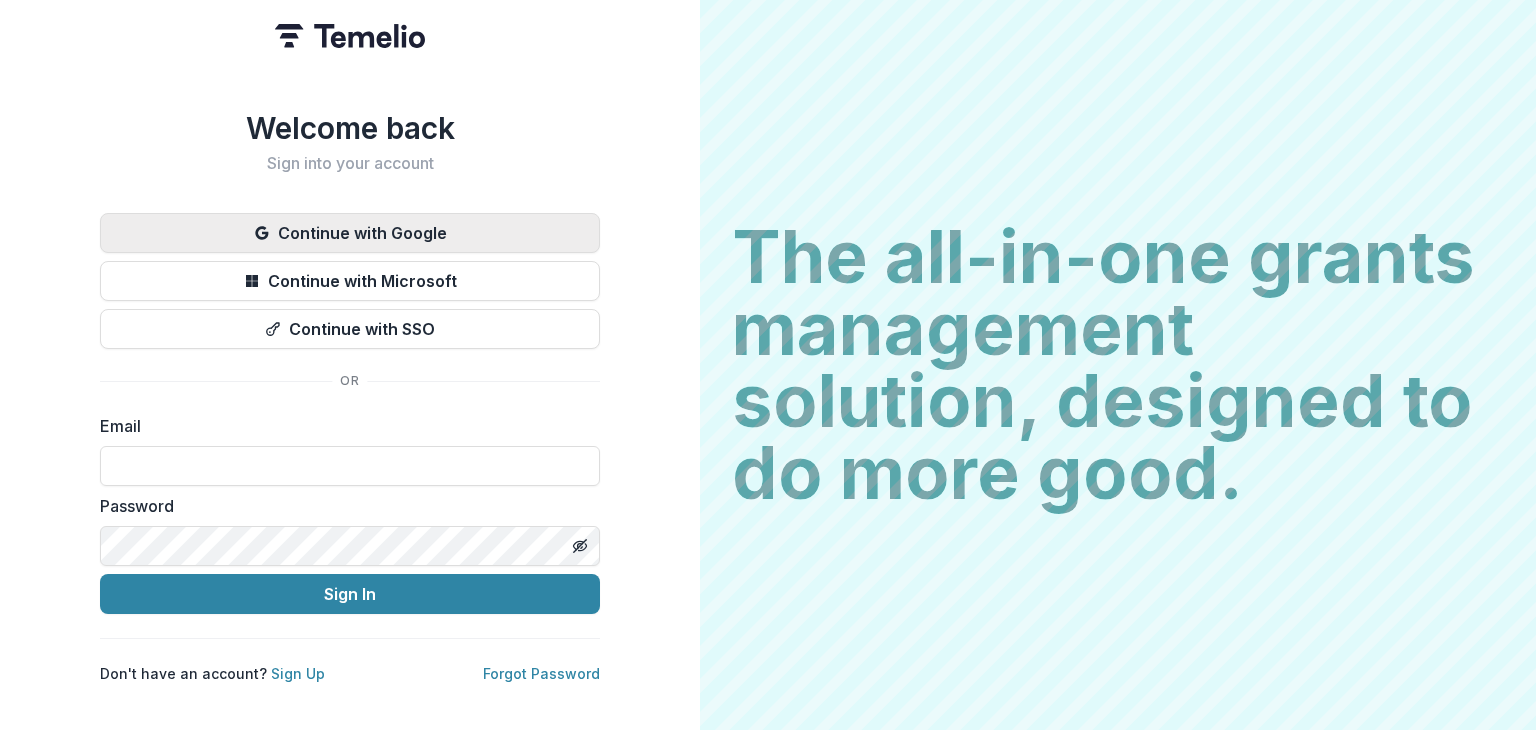click on "Continue with Google" at bounding box center (350, 233) 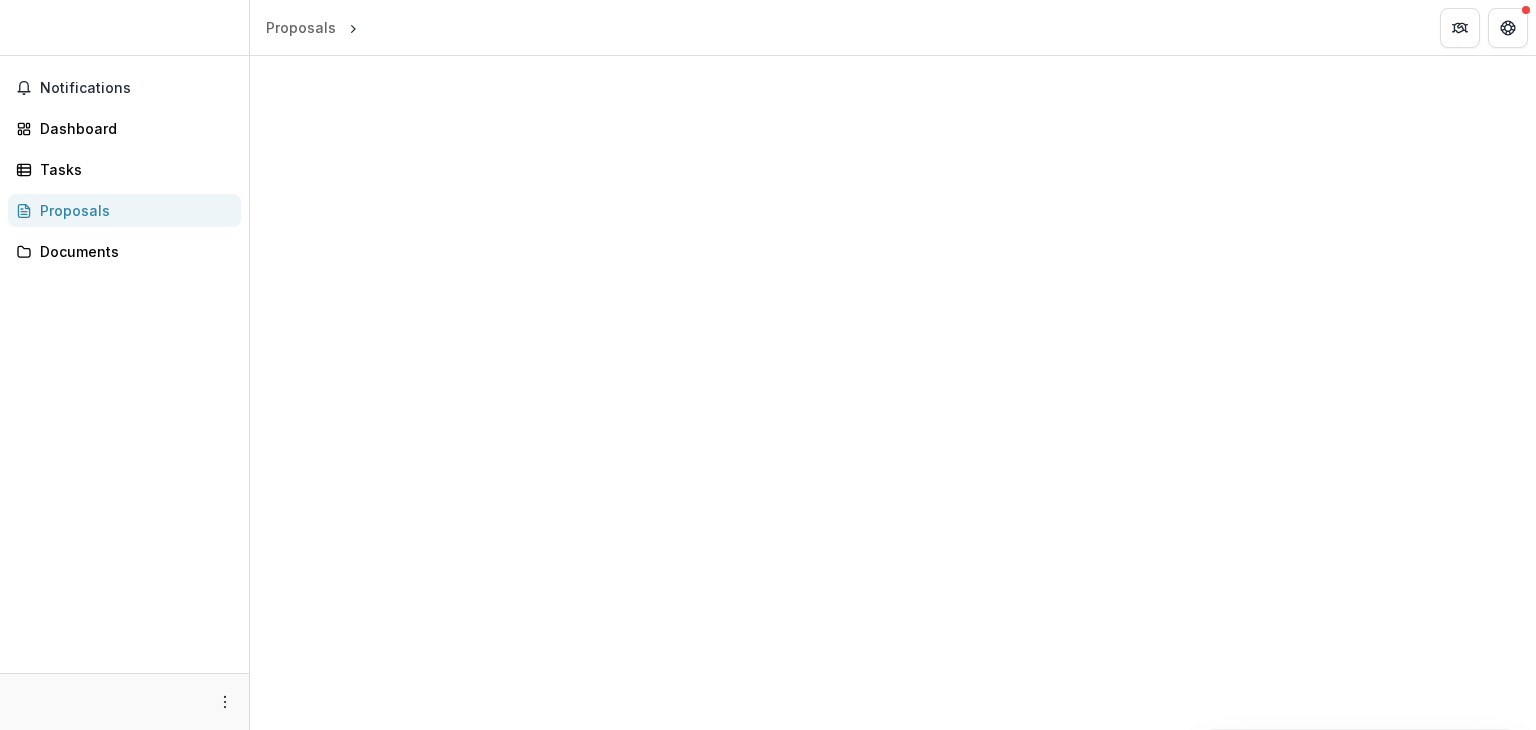 scroll, scrollTop: 0, scrollLeft: 0, axis: both 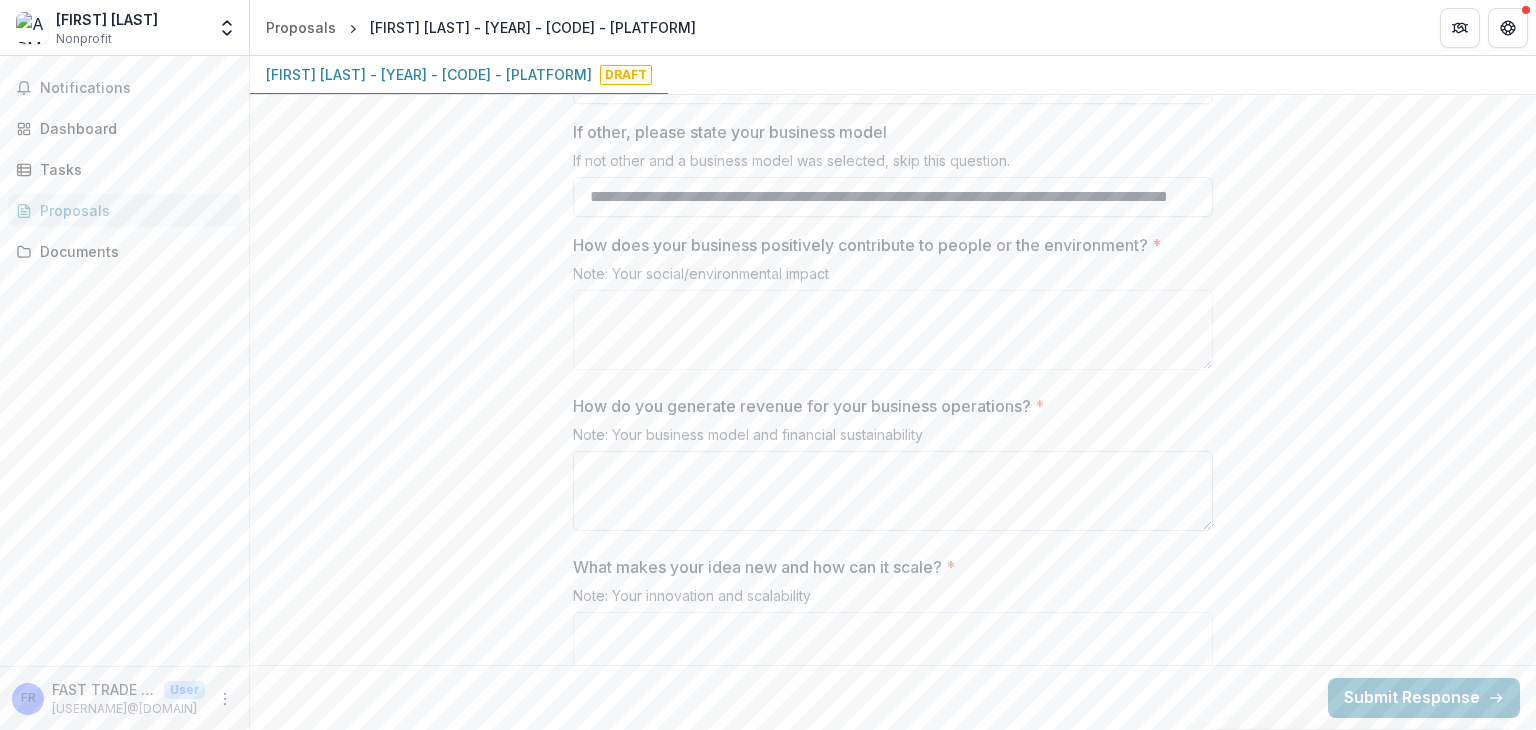 click on "How do you generate revenue for your business operations? *" at bounding box center [893, 491] 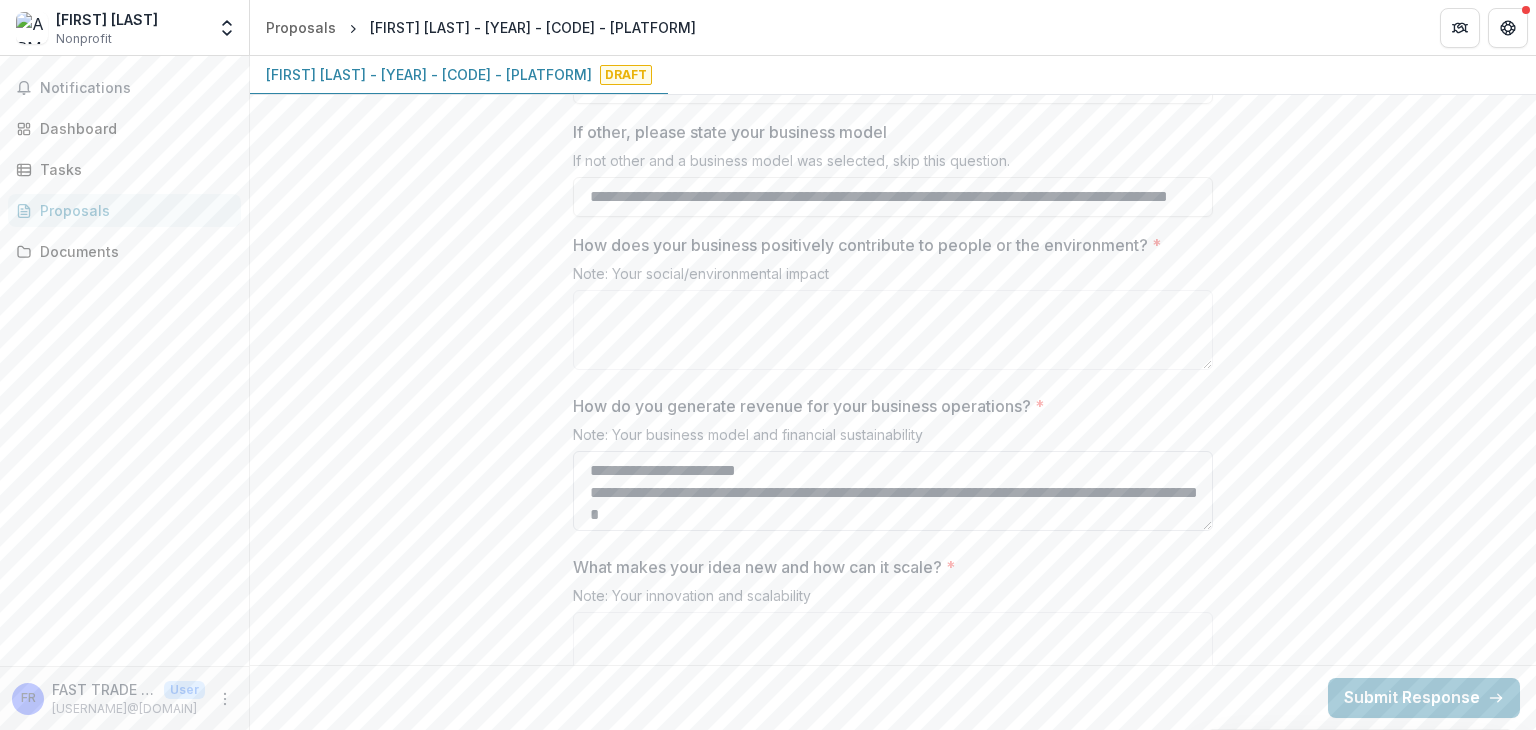 scroll, scrollTop: 104, scrollLeft: 0, axis: vertical 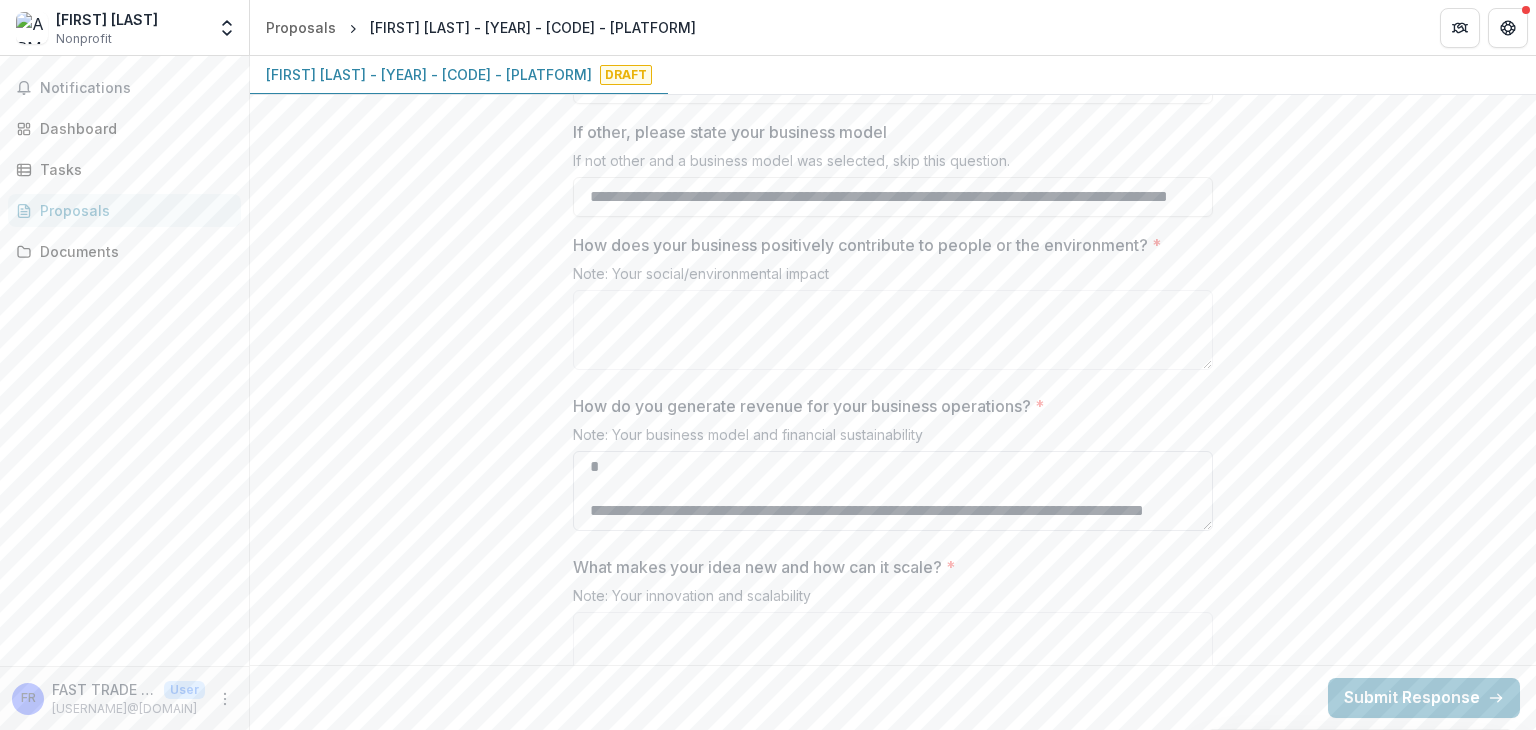 click on "**********" at bounding box center [893, 491] 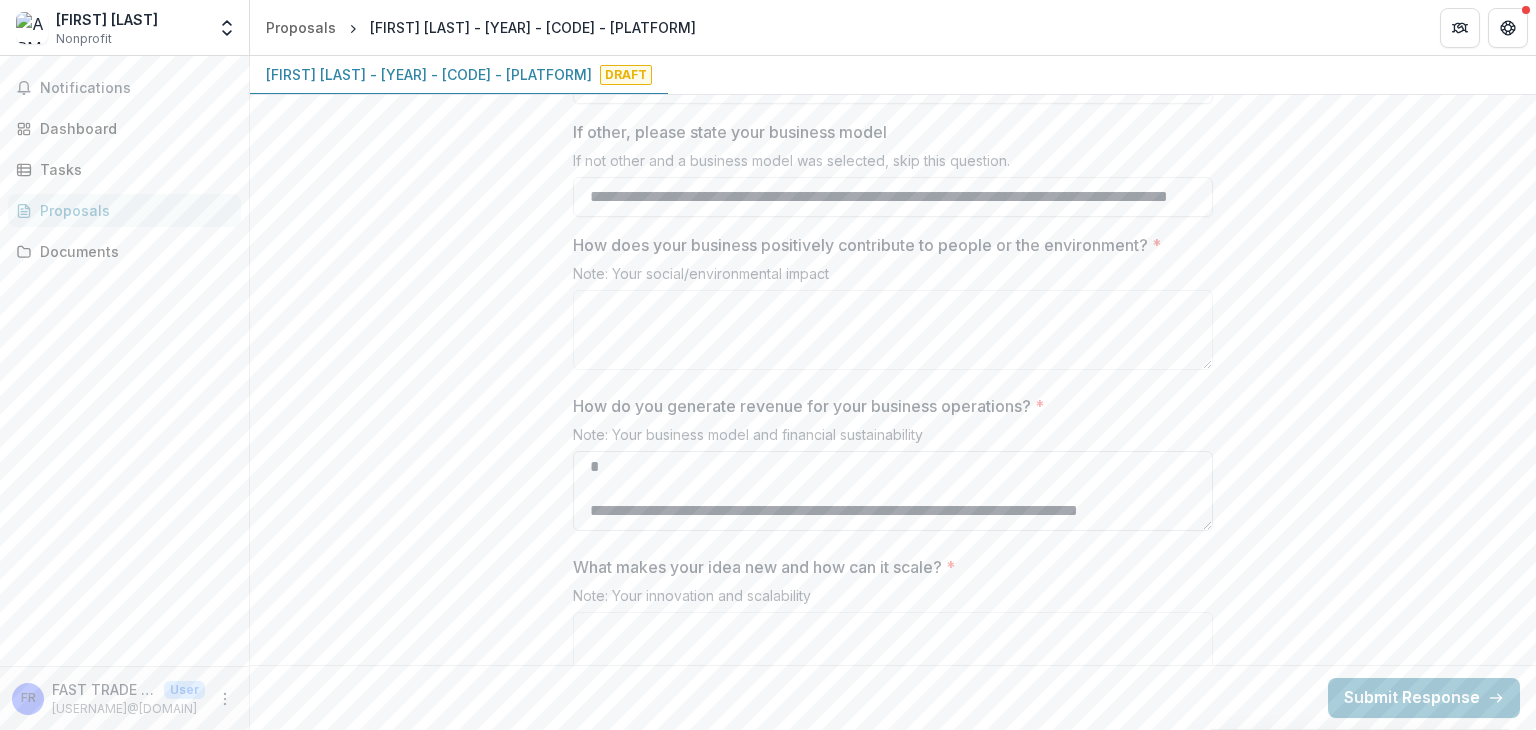 scroll, scrollTop: 104, scrollLeft: 0, axis: vertical 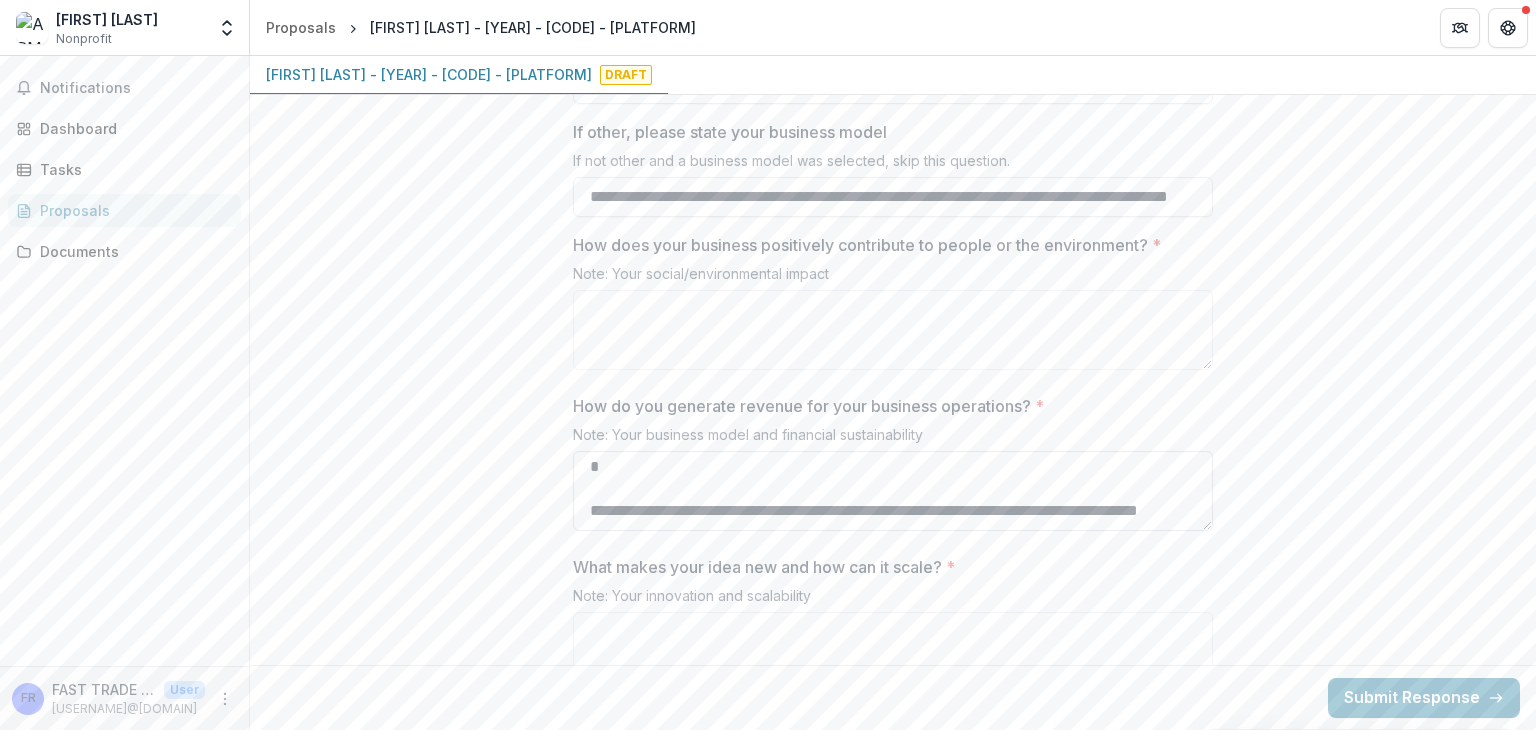 click on "**********" at bounding box center [893, 491] 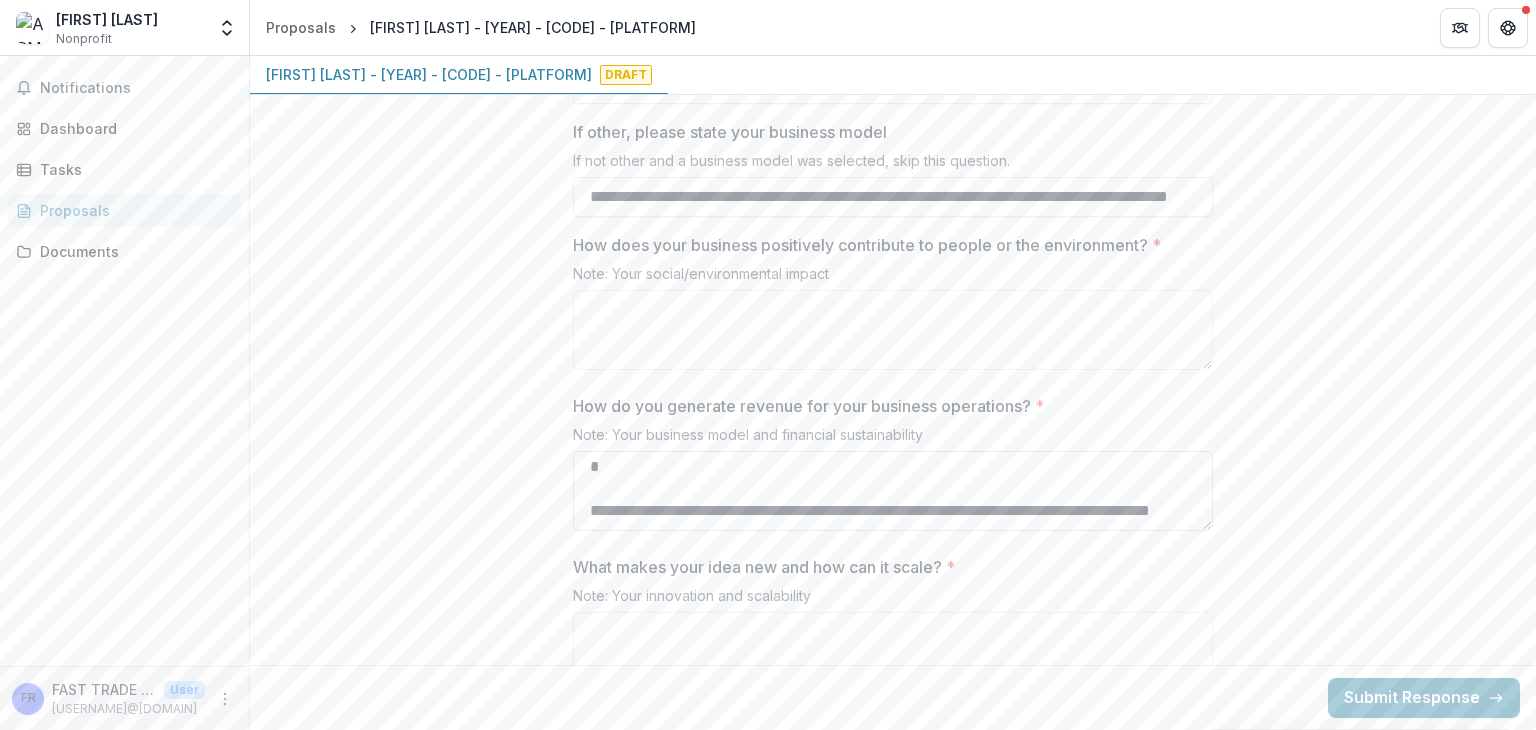 scroll, scrollTop: 104, scrollLeft: 0, axis: vertical 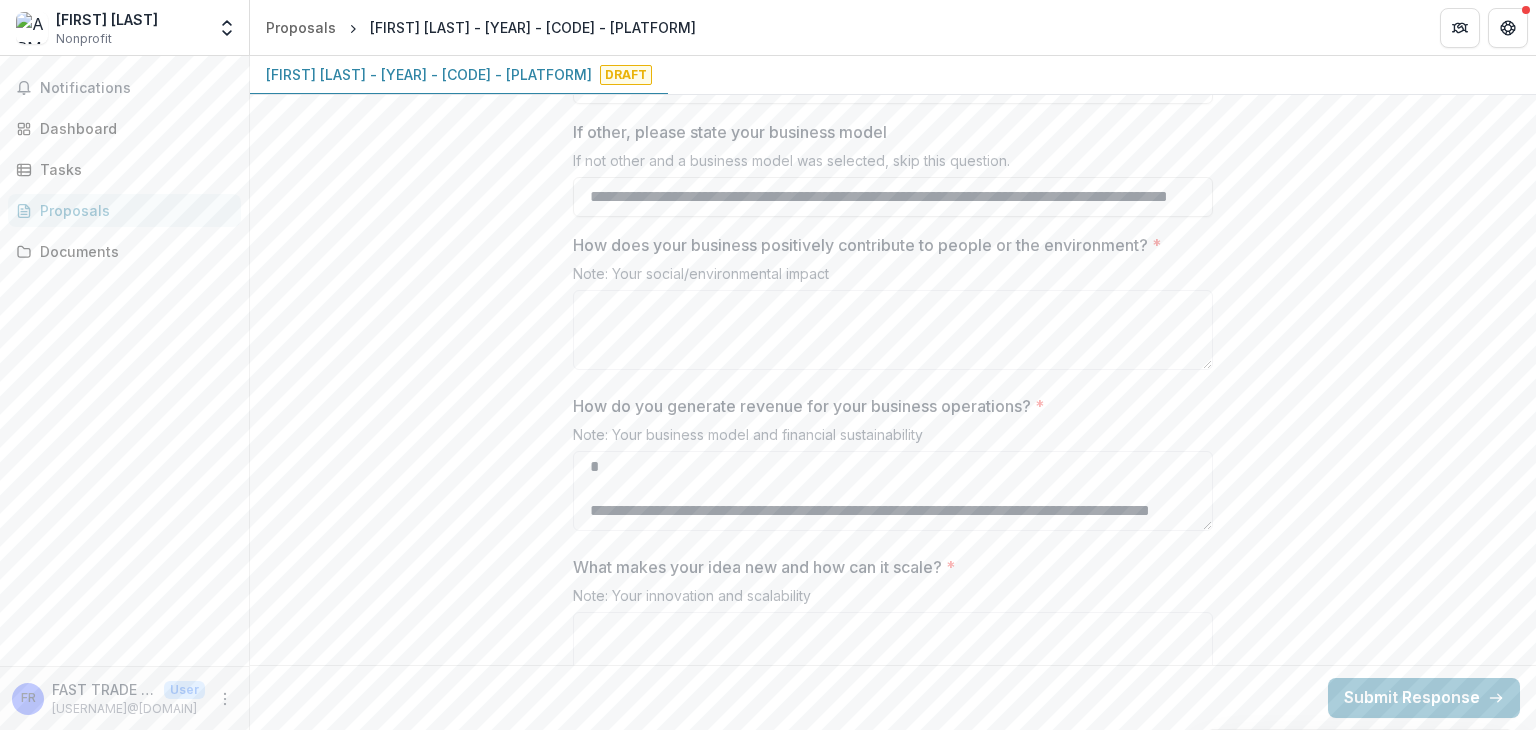 paste on "**********" 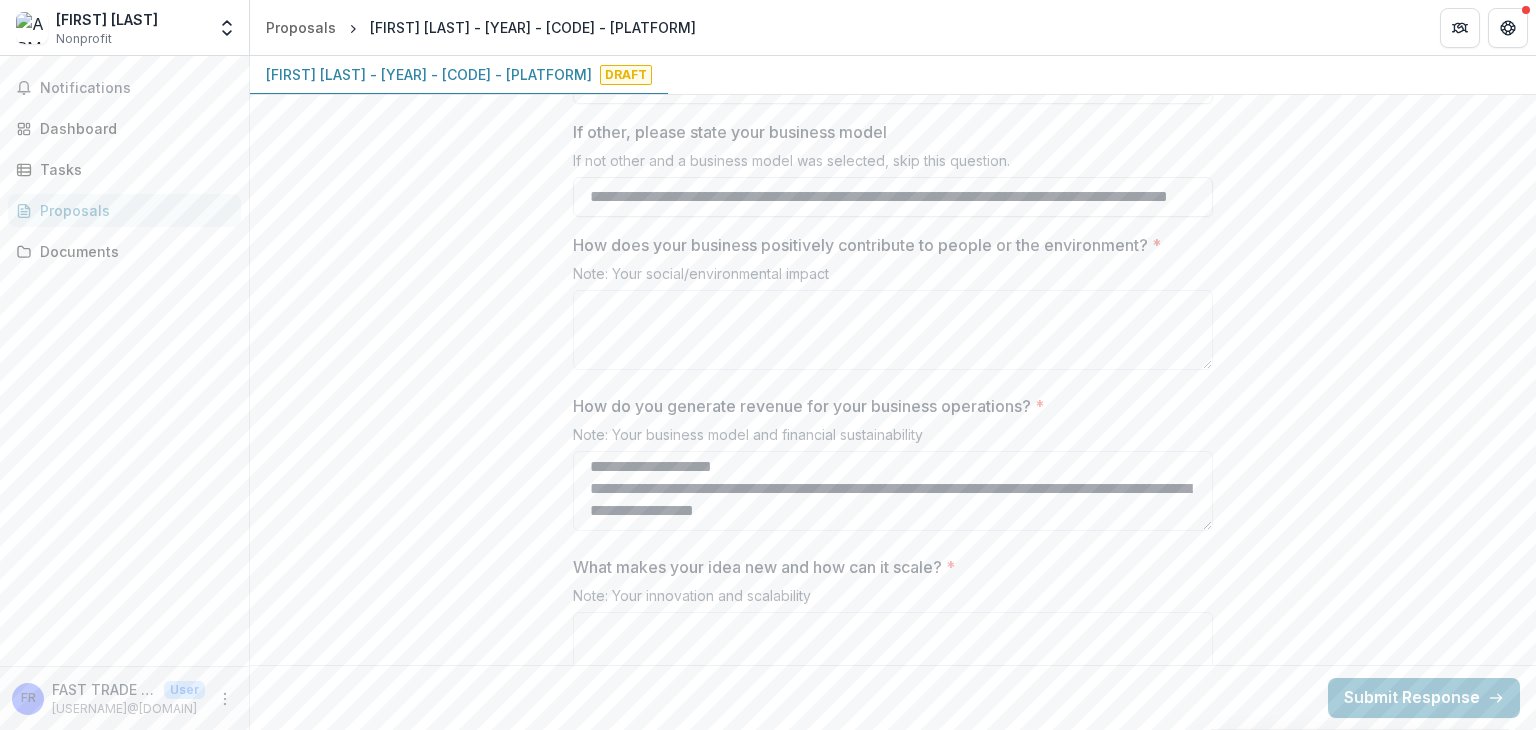 scroll, scrollTop: 192, scrollLeft: 0, axis: vertical 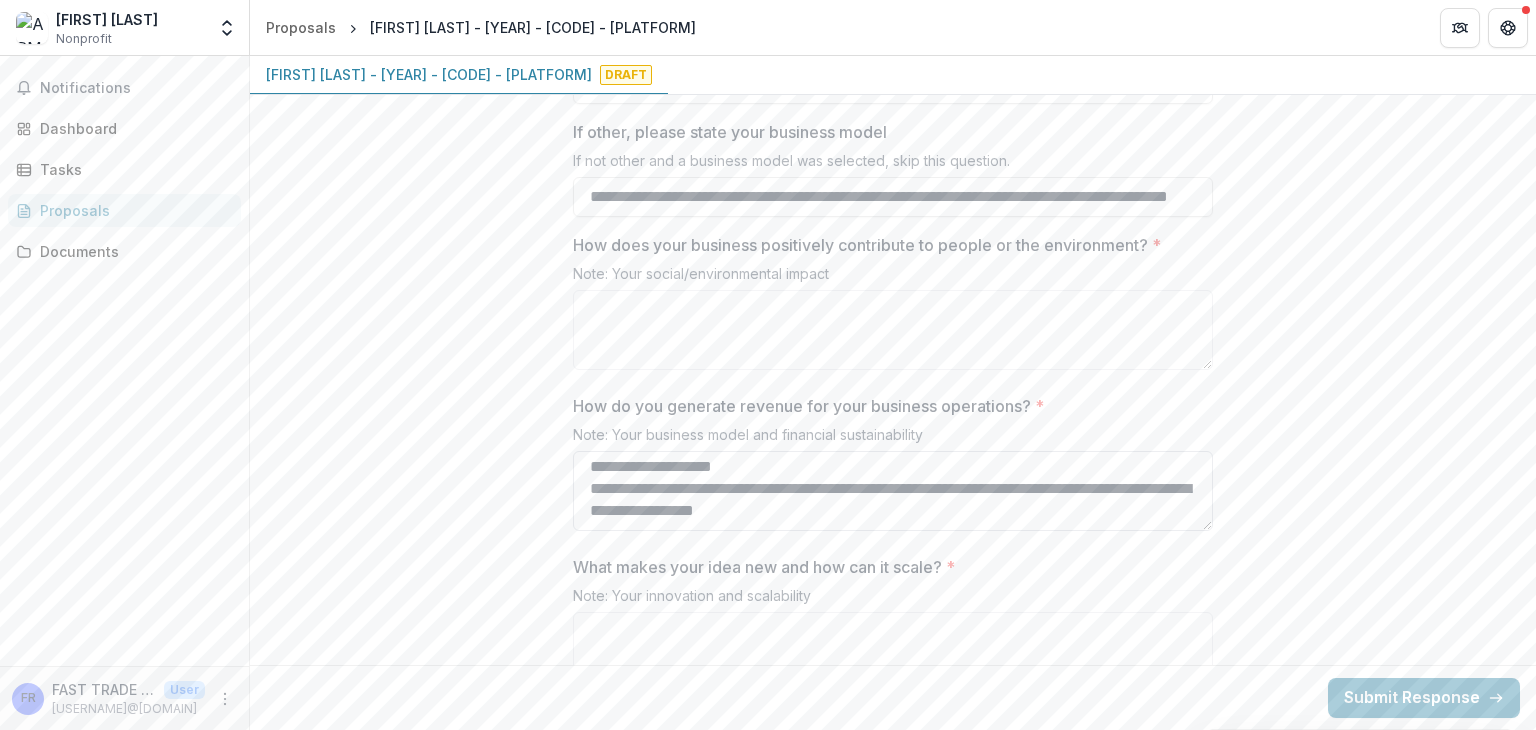 paste on "**********" 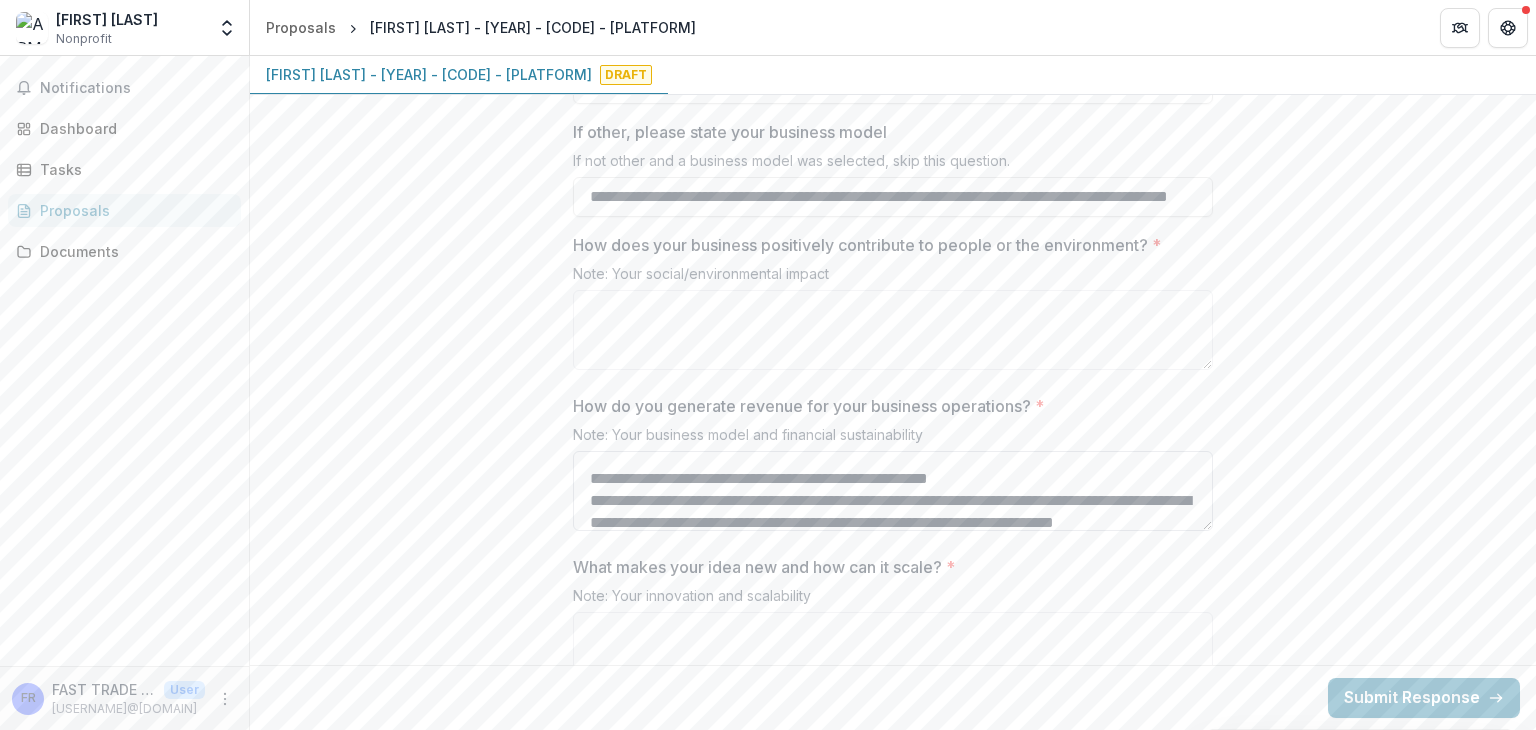 scroll, scrollTop: 246, scrollLeft: 0, axis: vertical 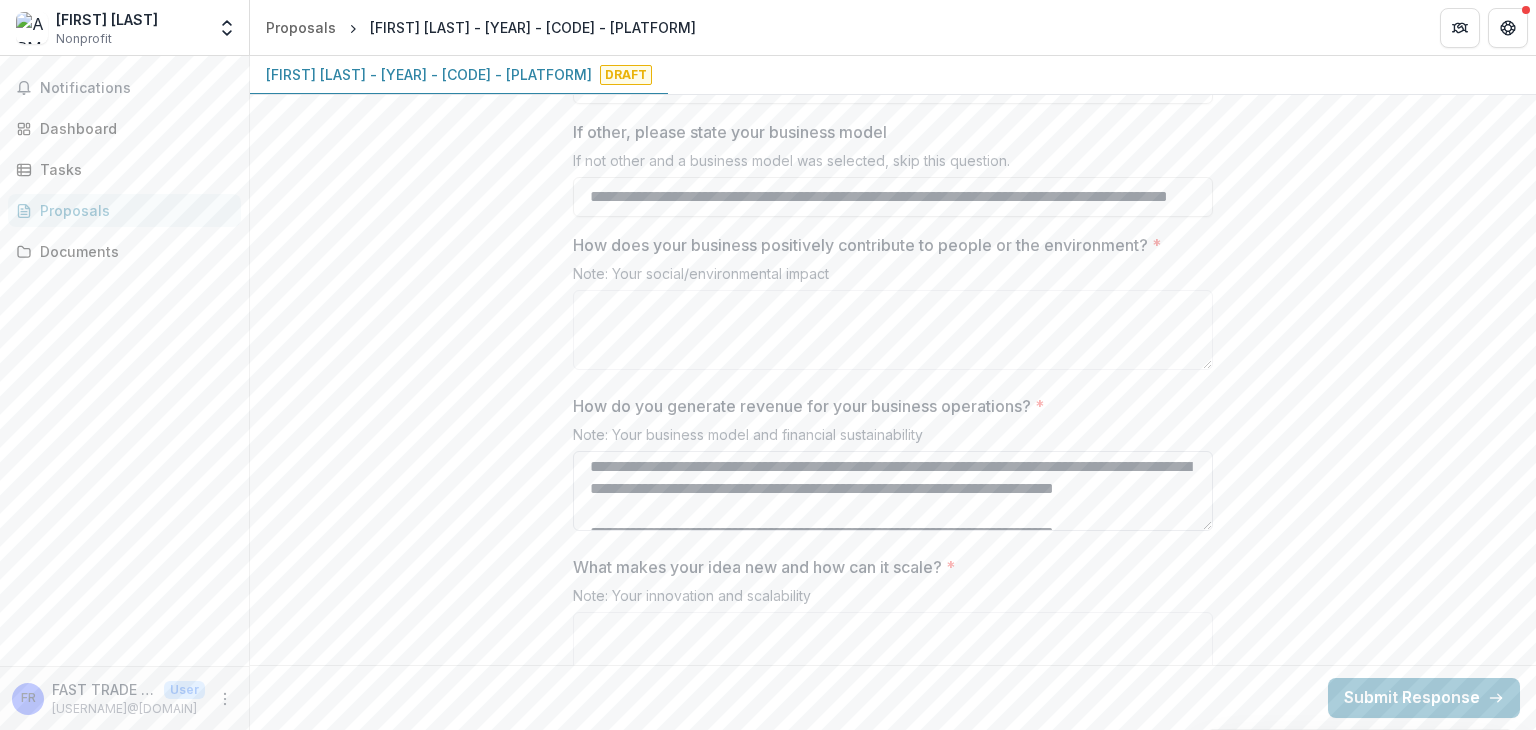 click on "**********" at bounding box center (893, 491) 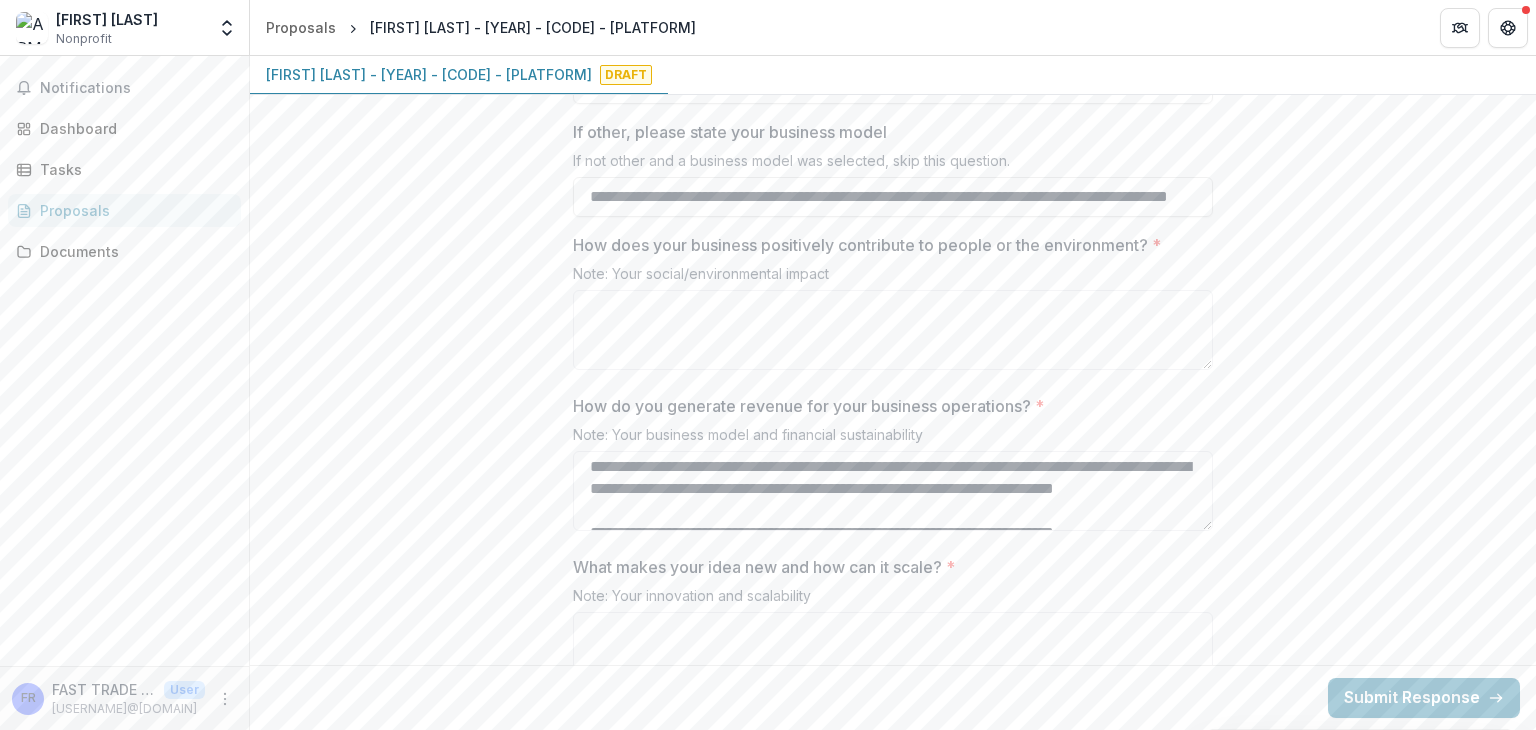 type on "**********" 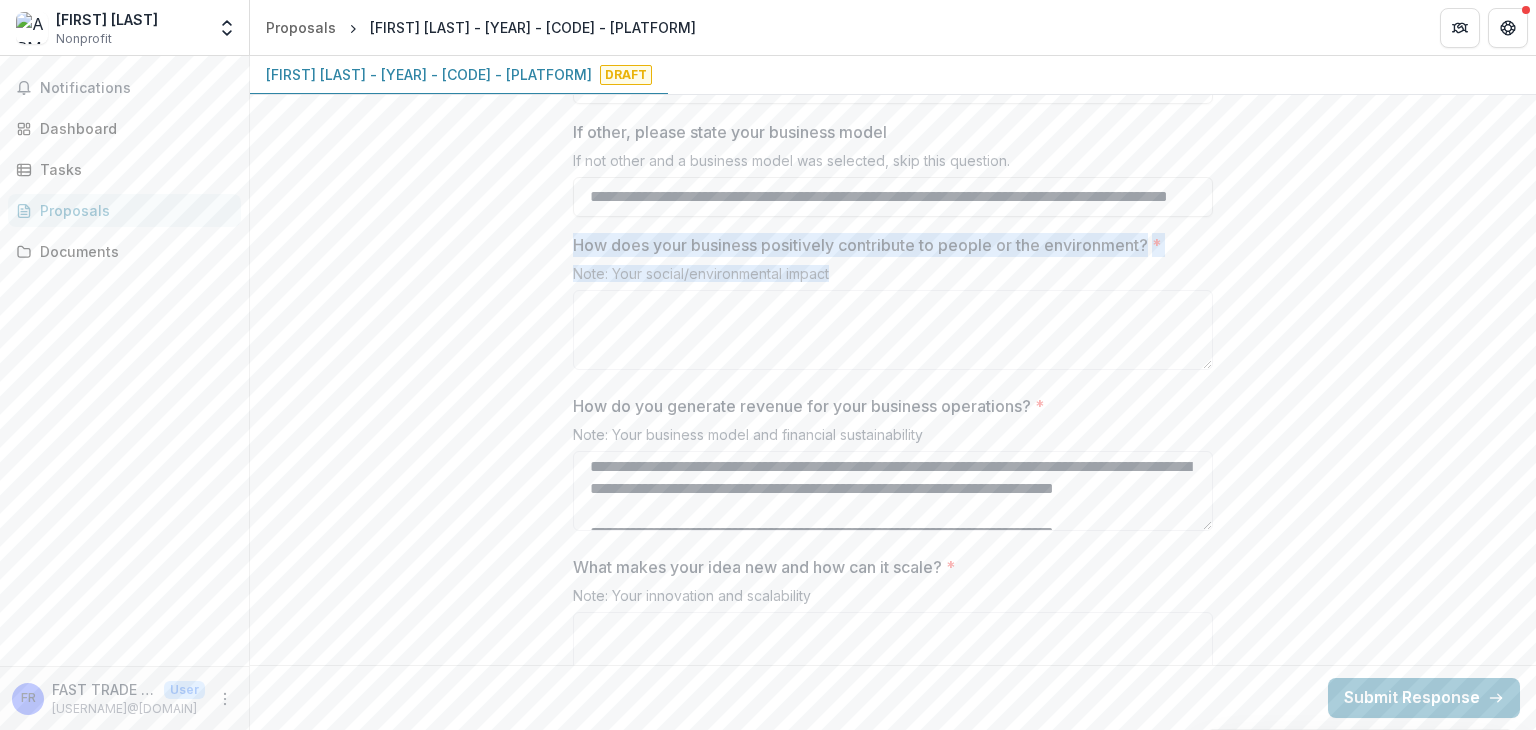 drag, startPoint x: 574, startPoint y: 237, endPoint x: 846, endPoint y: 277, distance: 274.92545 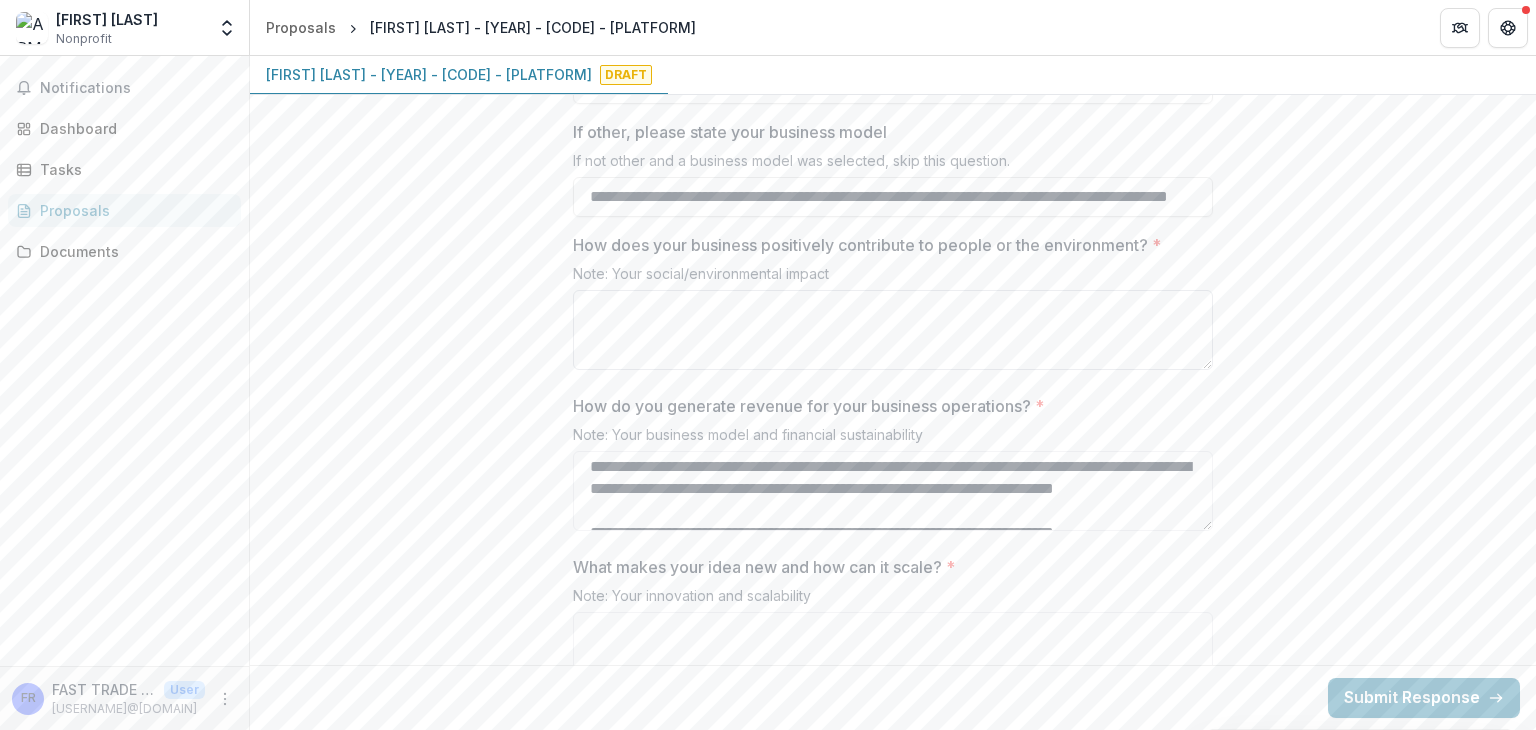click on "How does your business positively contribute to people or the environment? *" at bounding box center (893, 330) 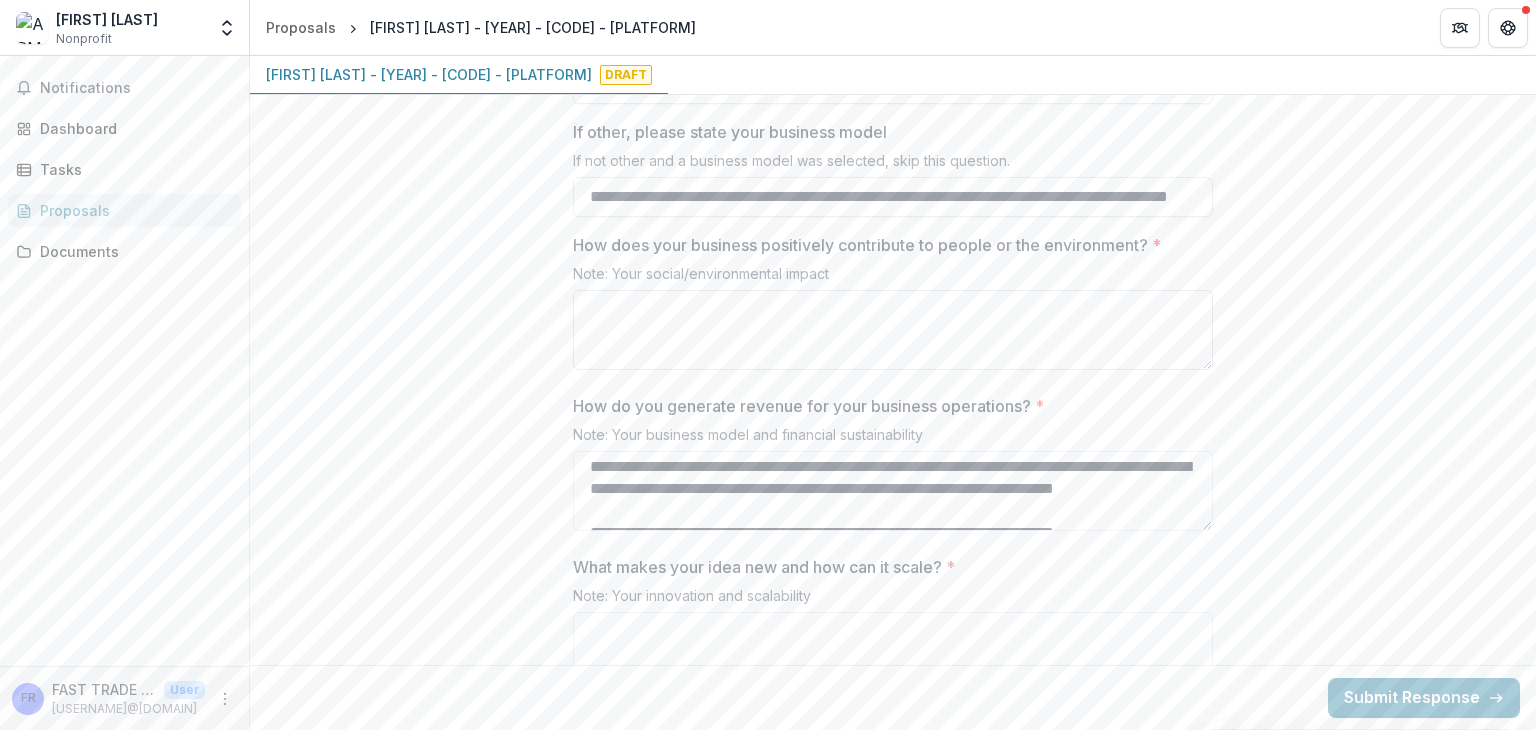 paste on "**********" 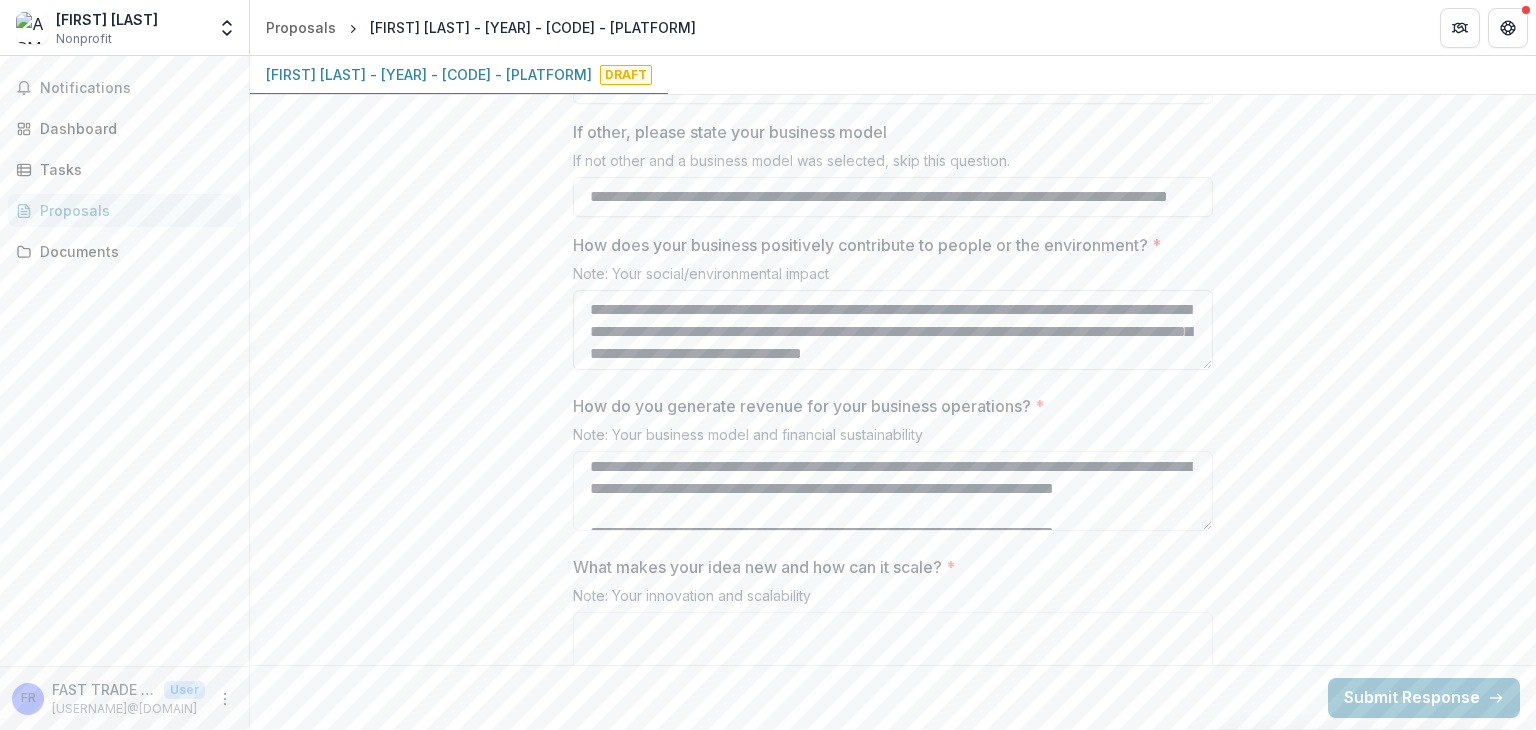 scroll, scrollTop: 522, scrollLeft: 0, axis: vertical 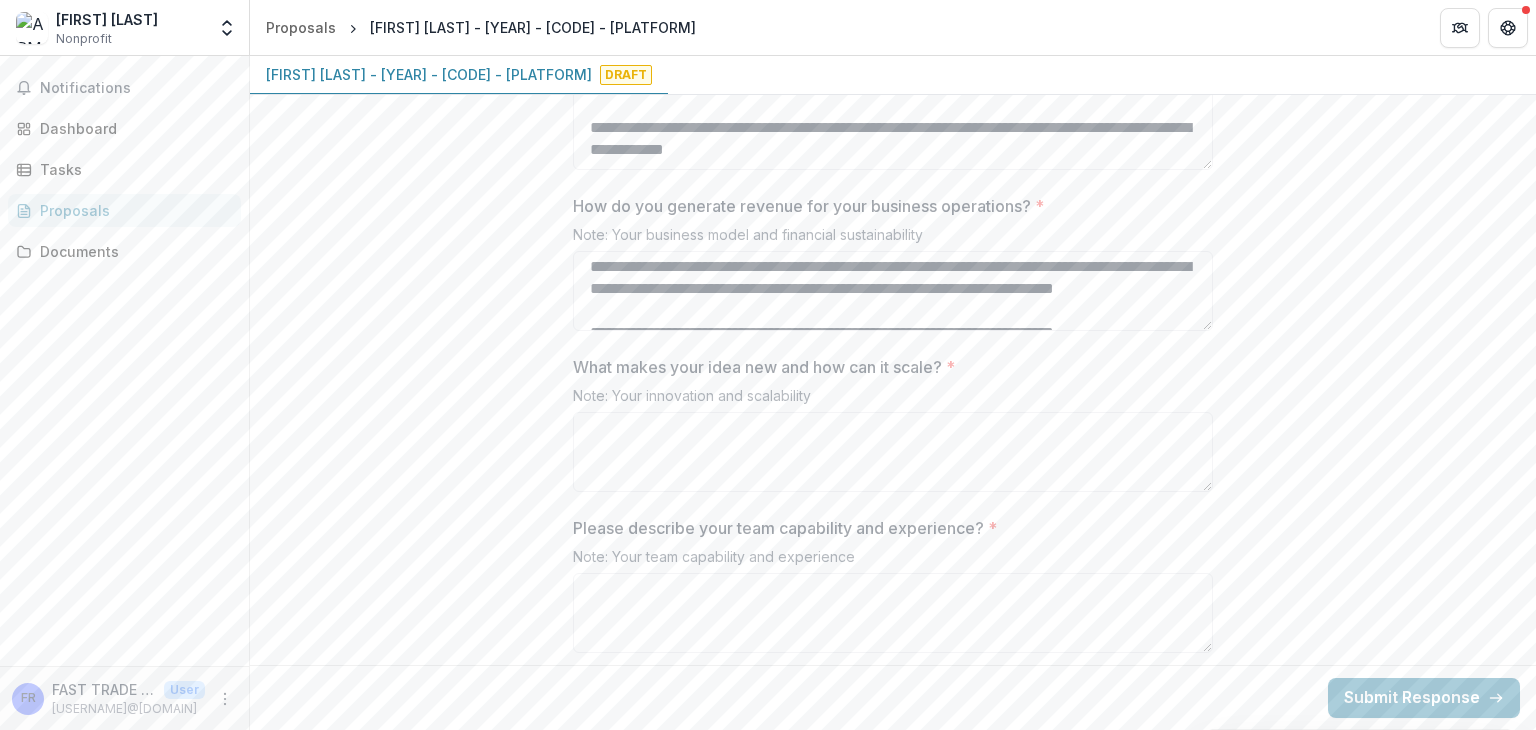 type on "**********" 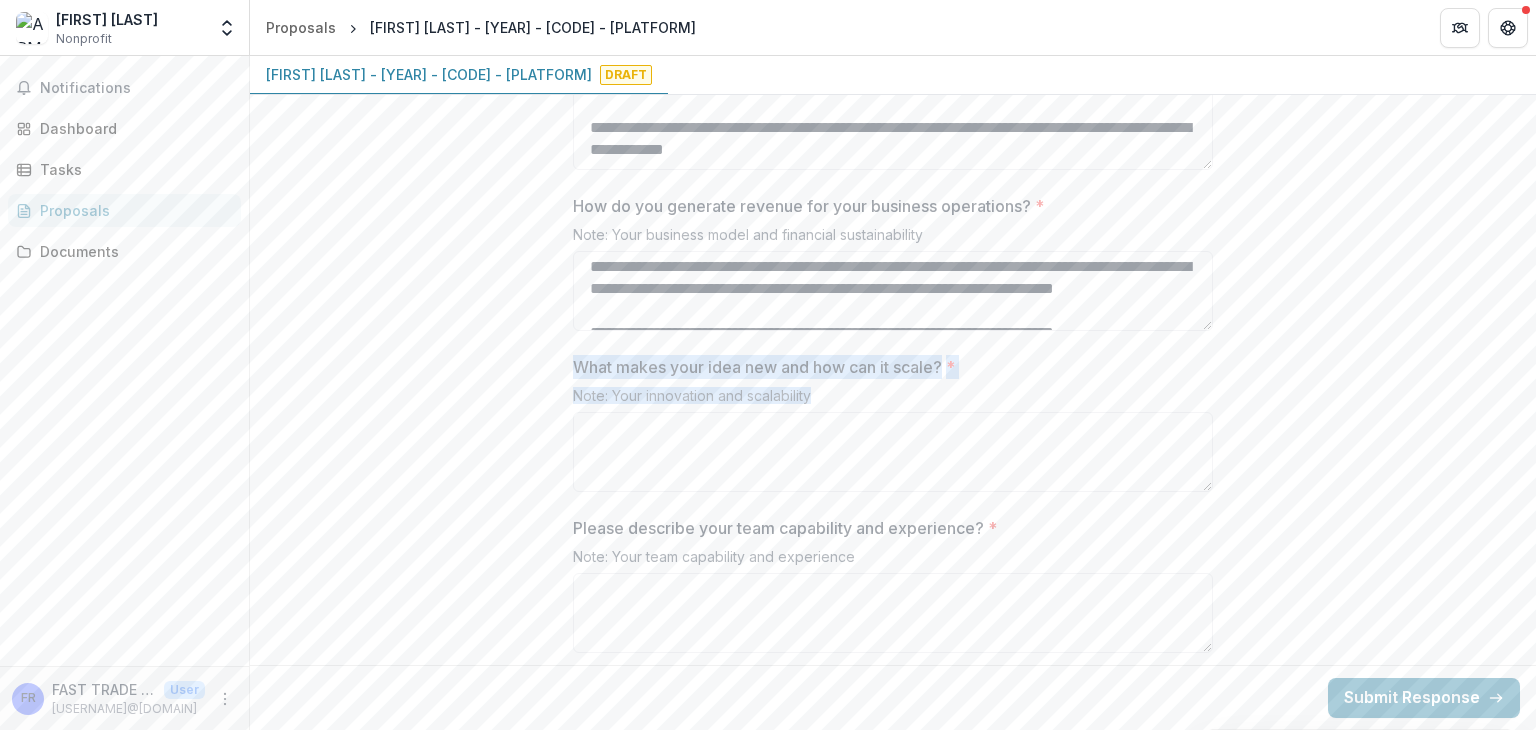 drag, startPoint x: 570, startPoint y: 359, endPoint x: 819, endPoint y: 397, distance: 251.8829 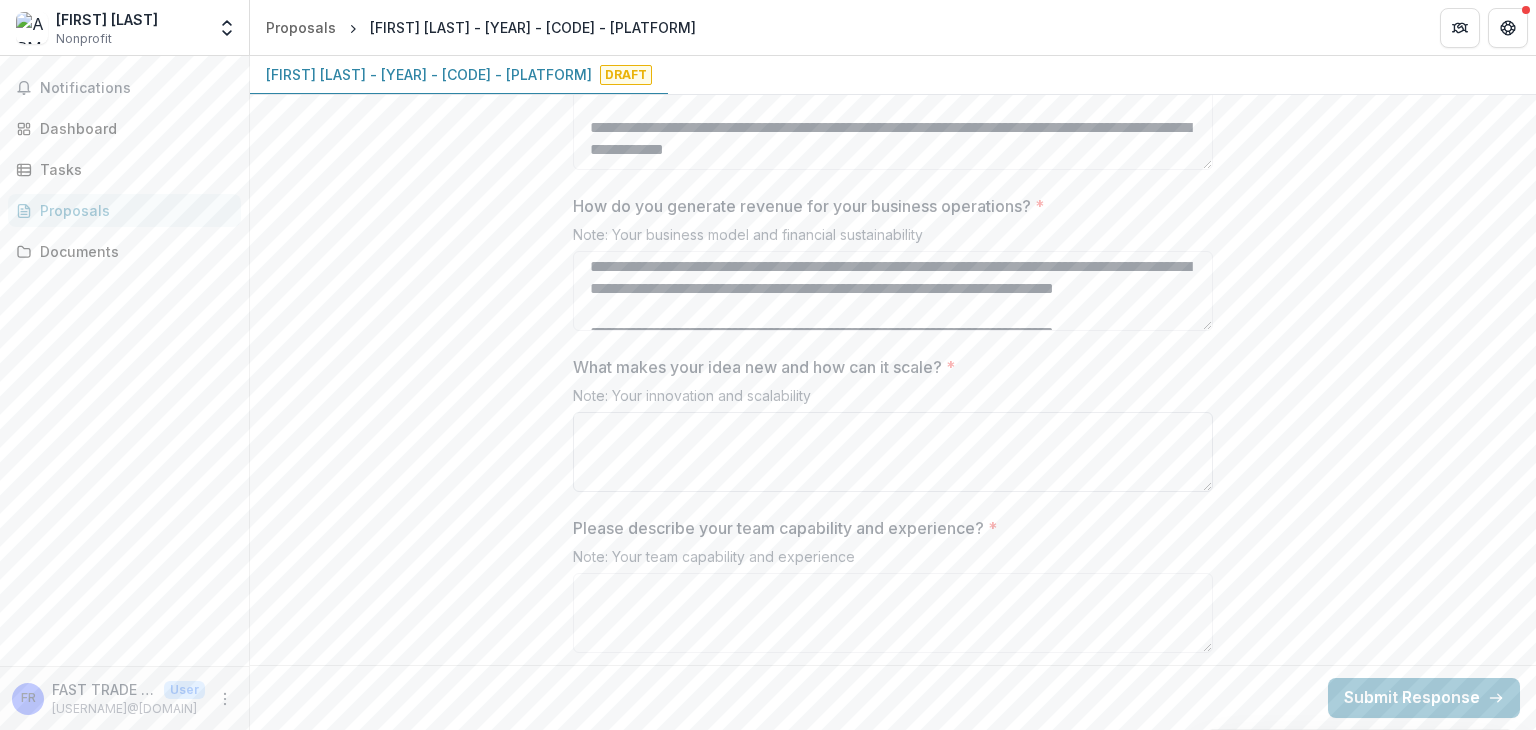 click on "What makes your idea new and how can it scale? *" at bounding box center (893, 452) 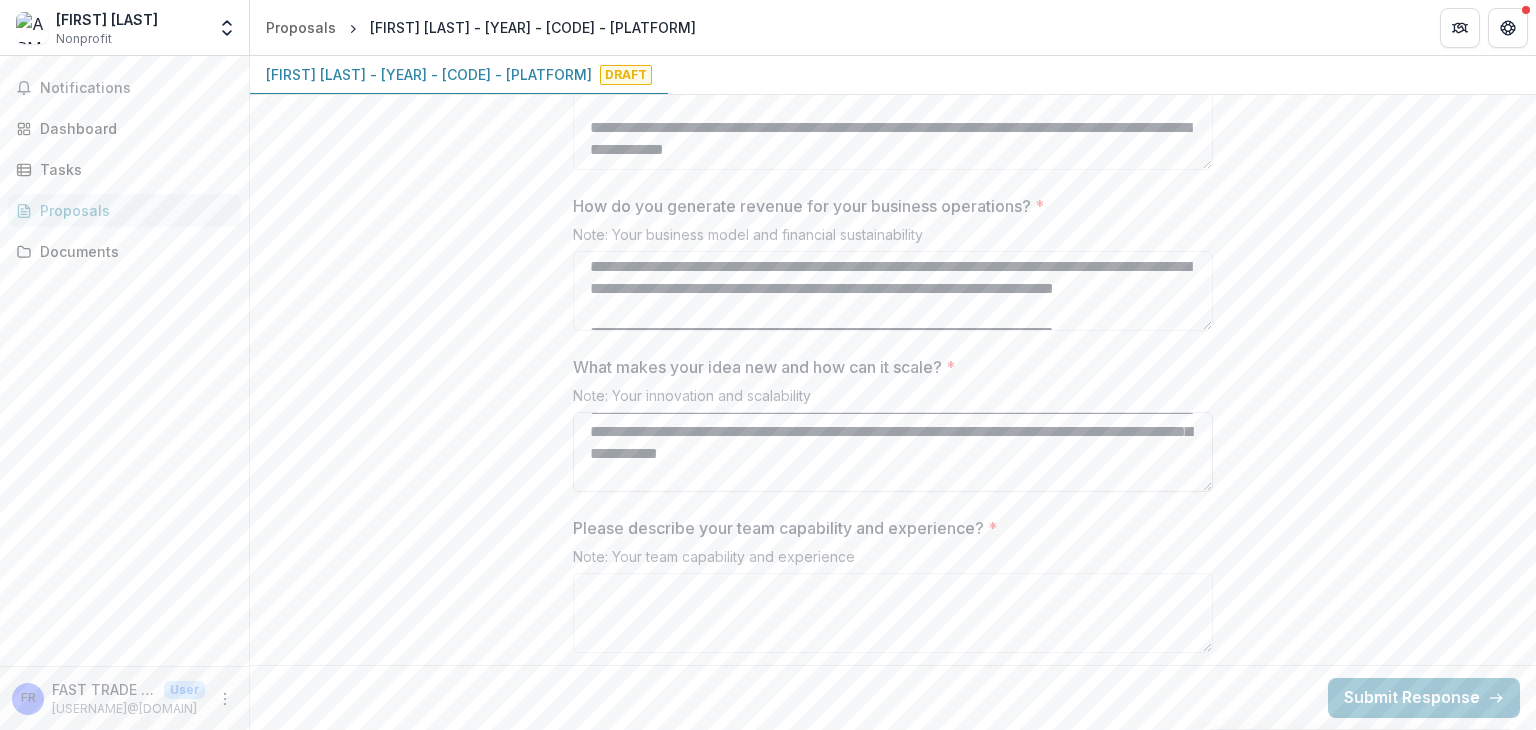 scroll, scrollTop: 0, scrollLeft: 0, axis: both 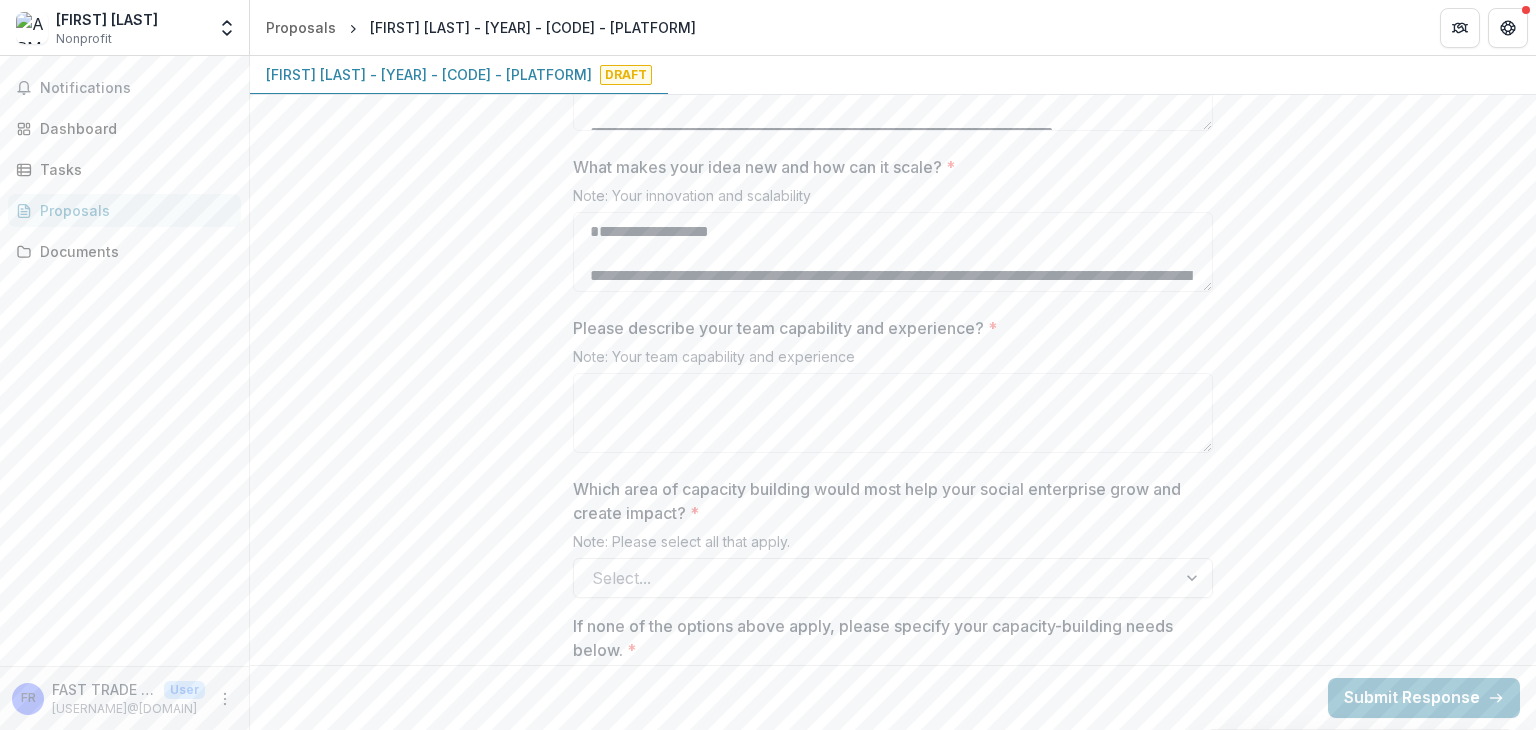 type on "**********" 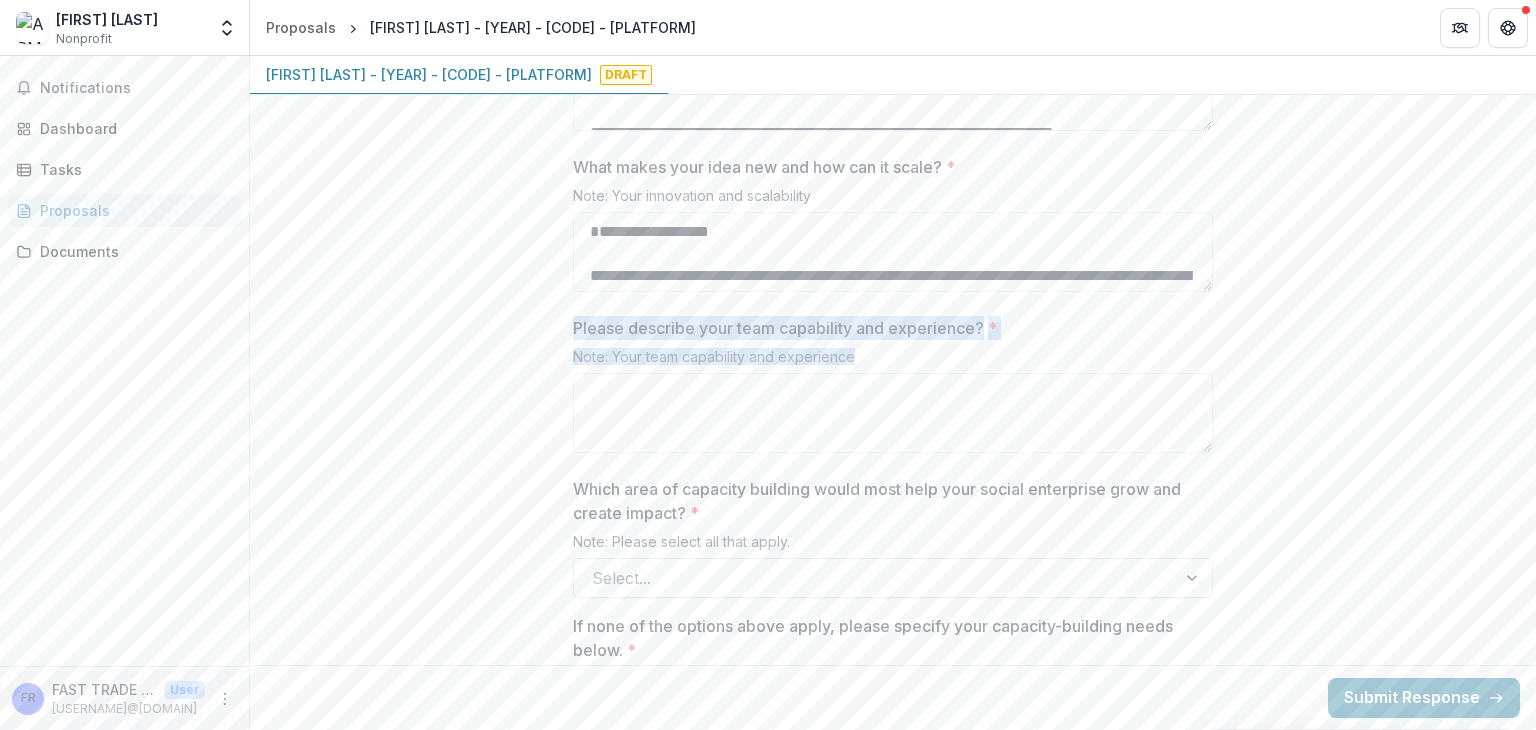 drag, startPoint x: 574, startPoint y: 319, endPoint x: 876, endPoint y: 354, distance: 304.0214 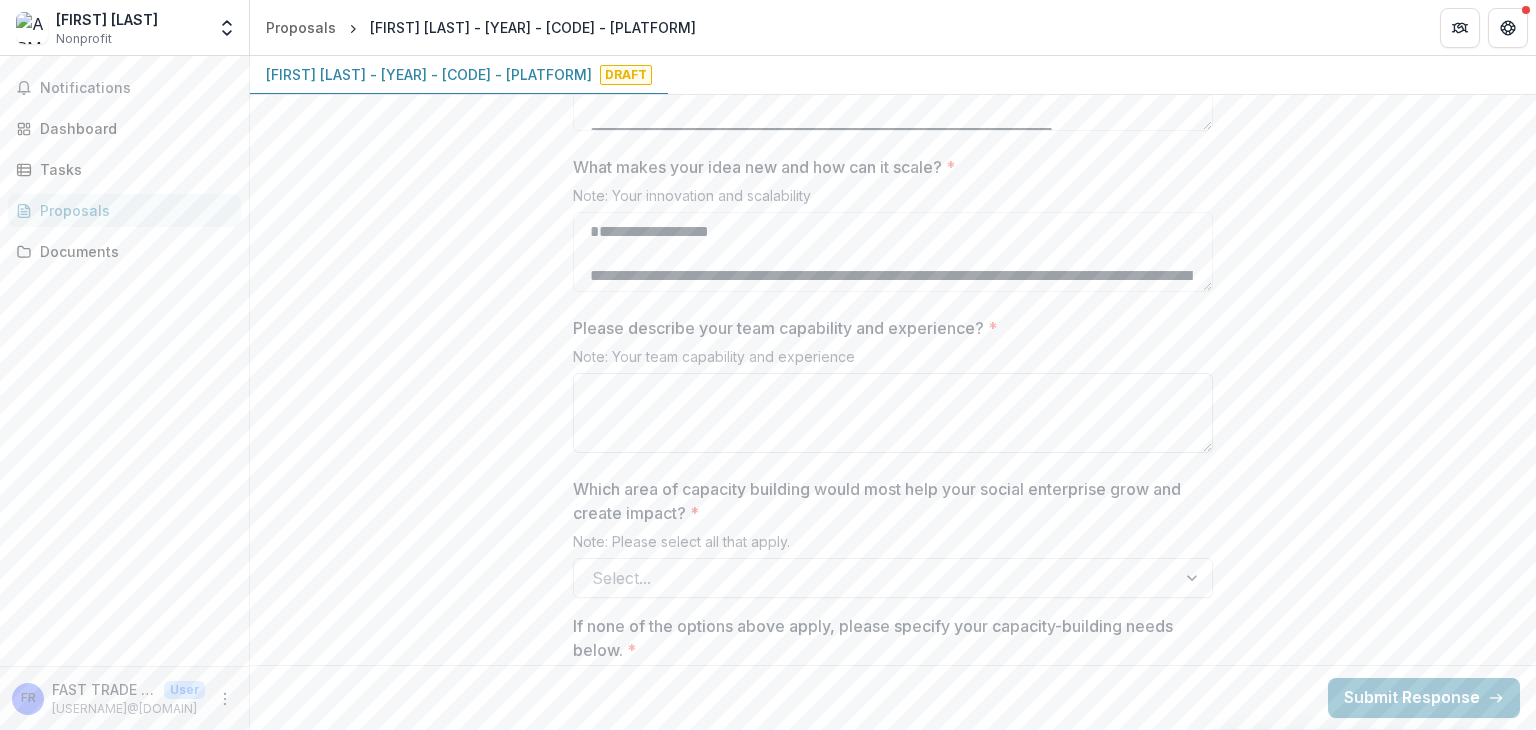 click on "Please describe your team capability and experience? *" at bounding box center [893, 413] 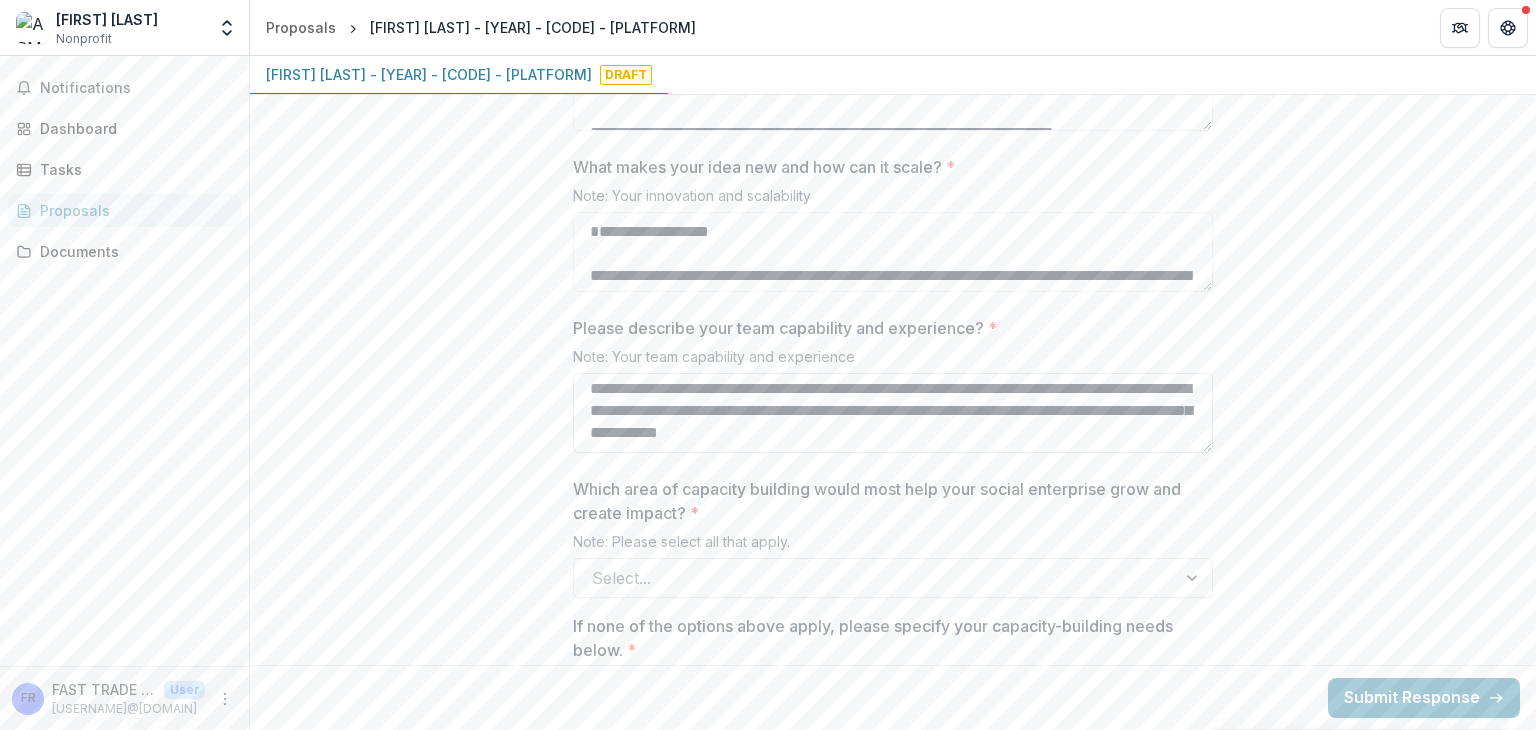 scroll, scrollTop: 796, scrollLeft: 0, axis: vertical 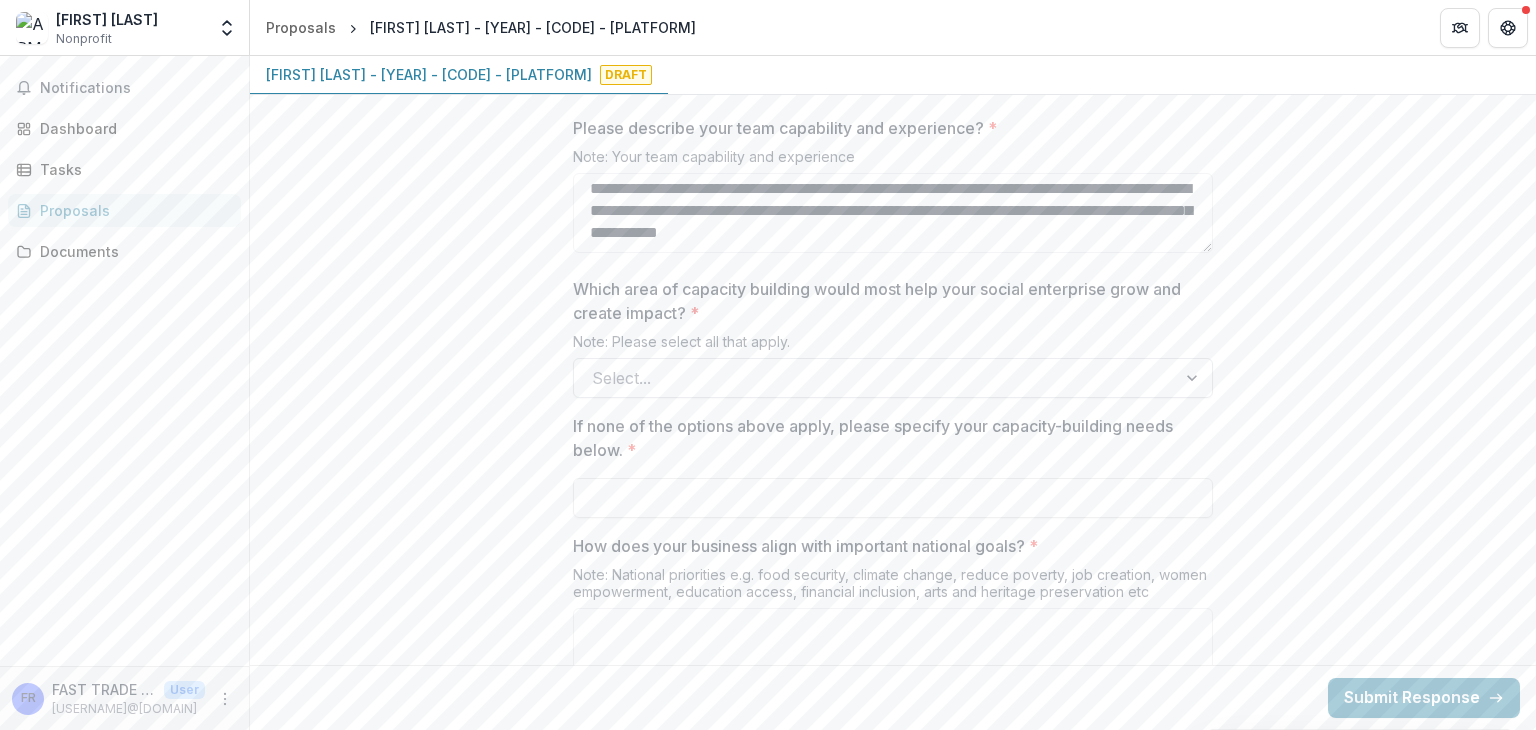 type on "**********" 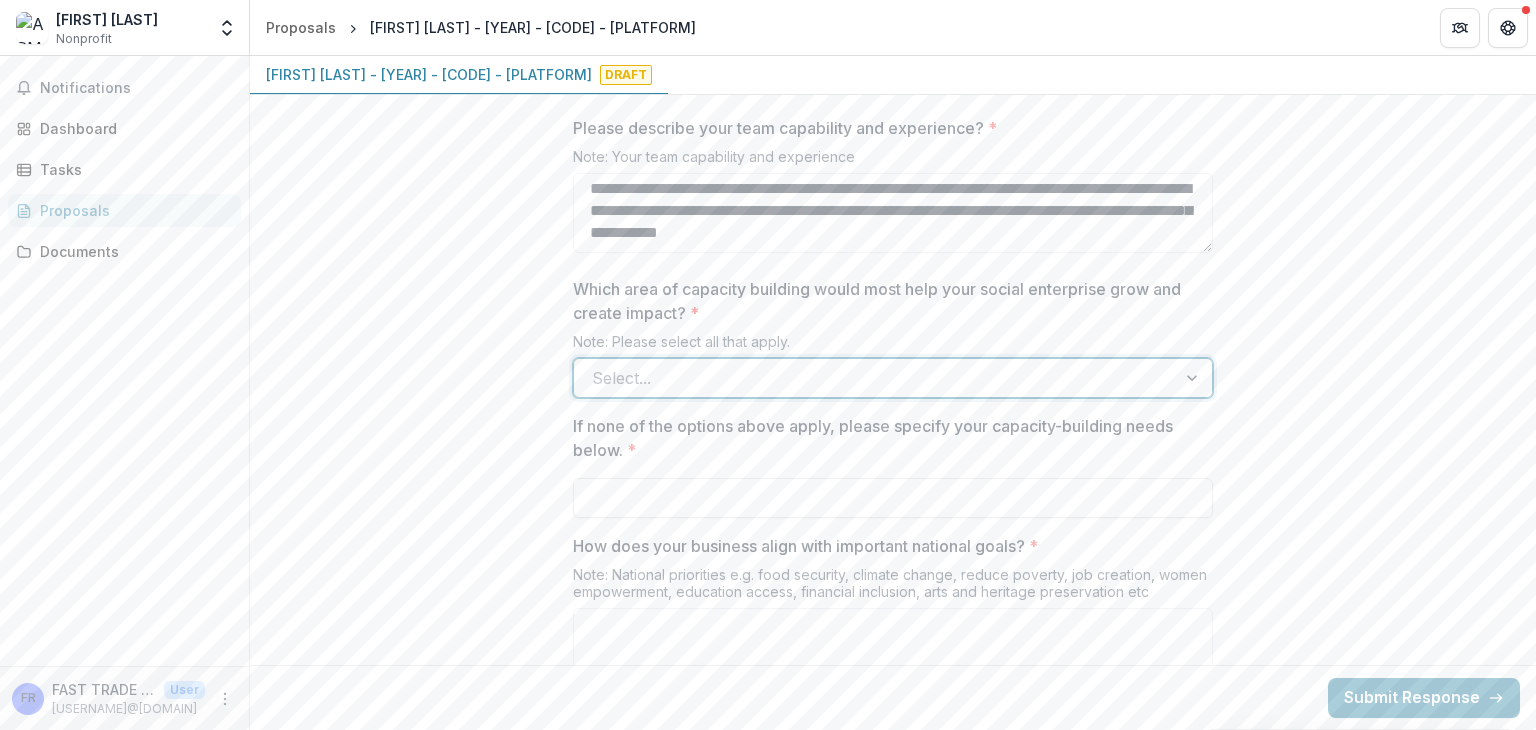 click on "🔄 Circular Economy & Waste Management, e.g. Recycling & upcycling innovations" at bounding box center (768, 790) 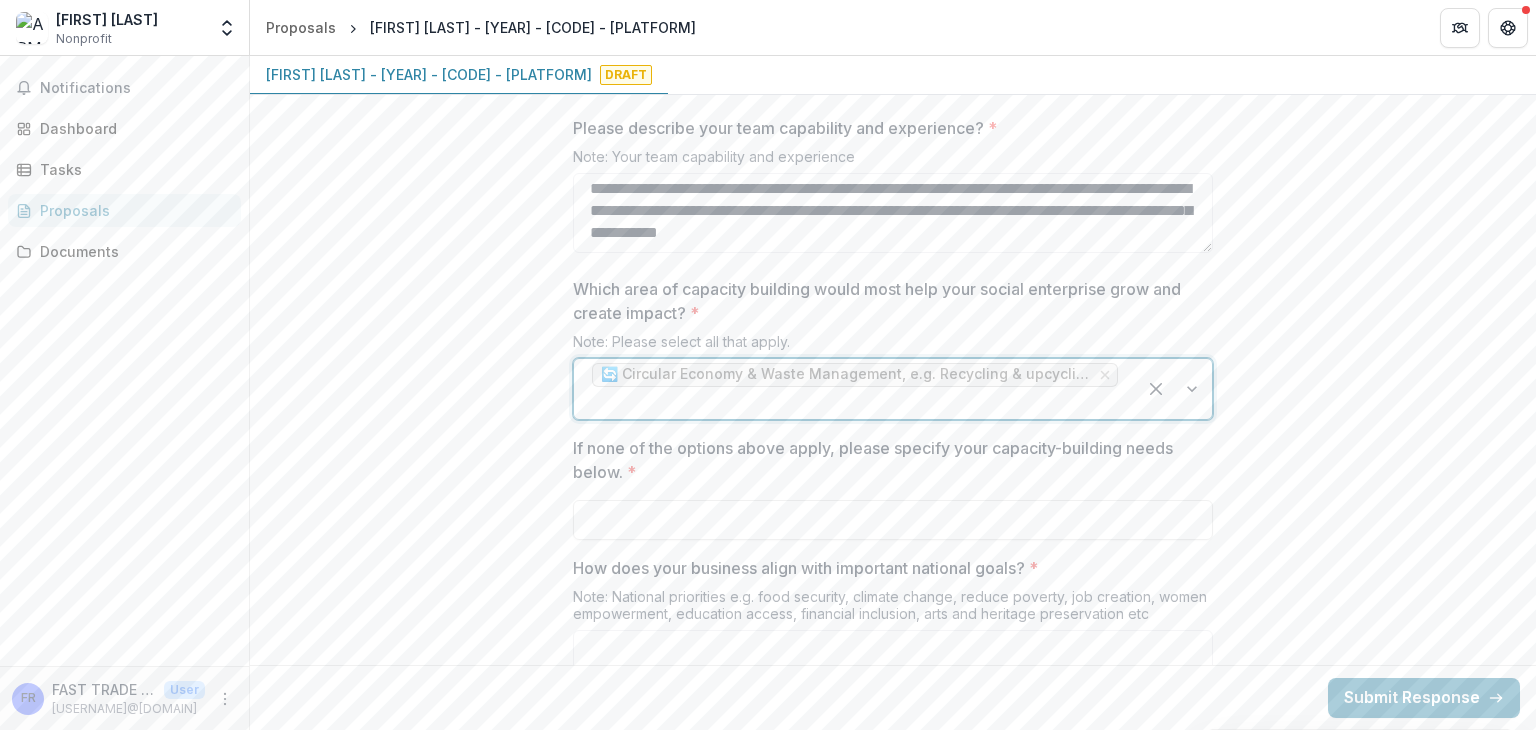 click at bounding box center (1174, 389) 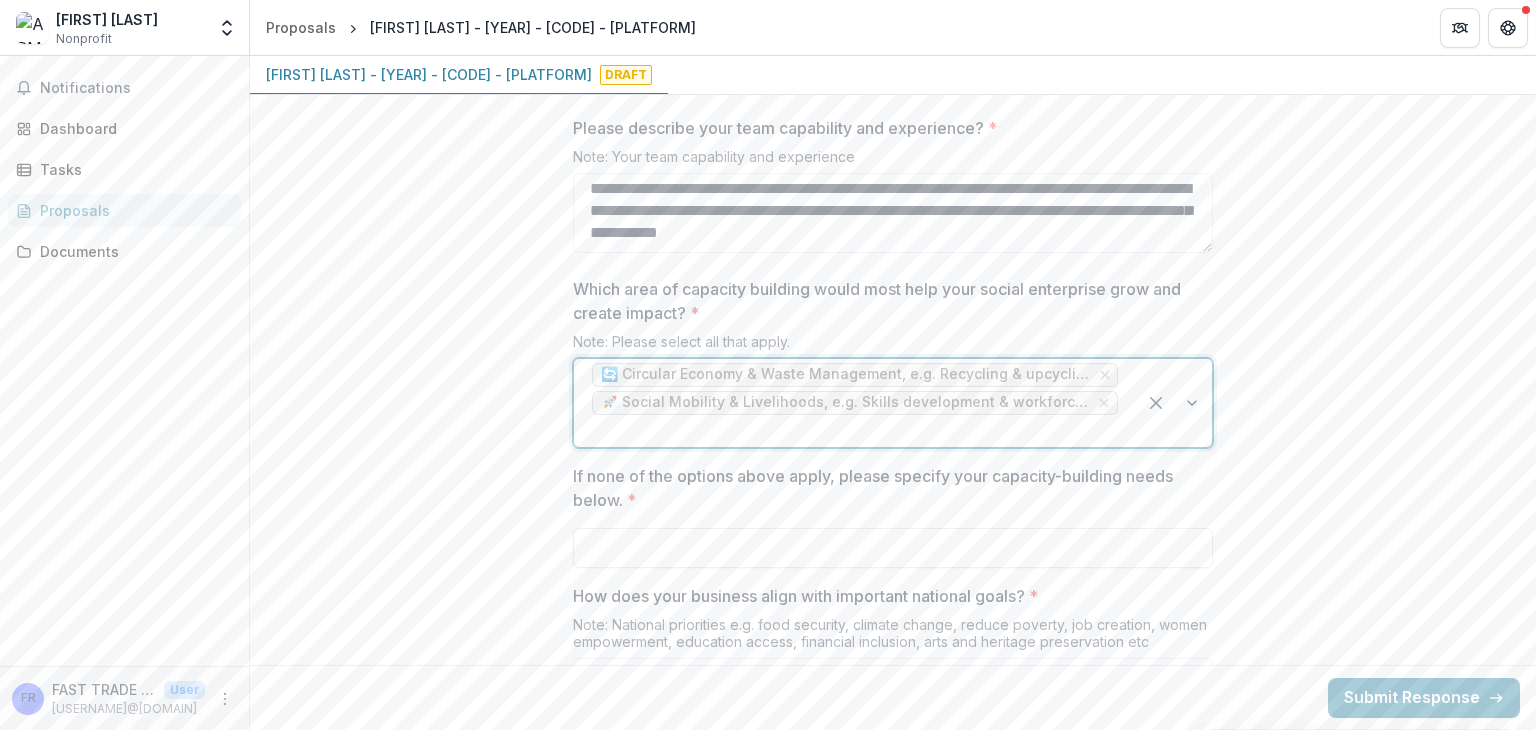 click at bounding box center (1174, 403) 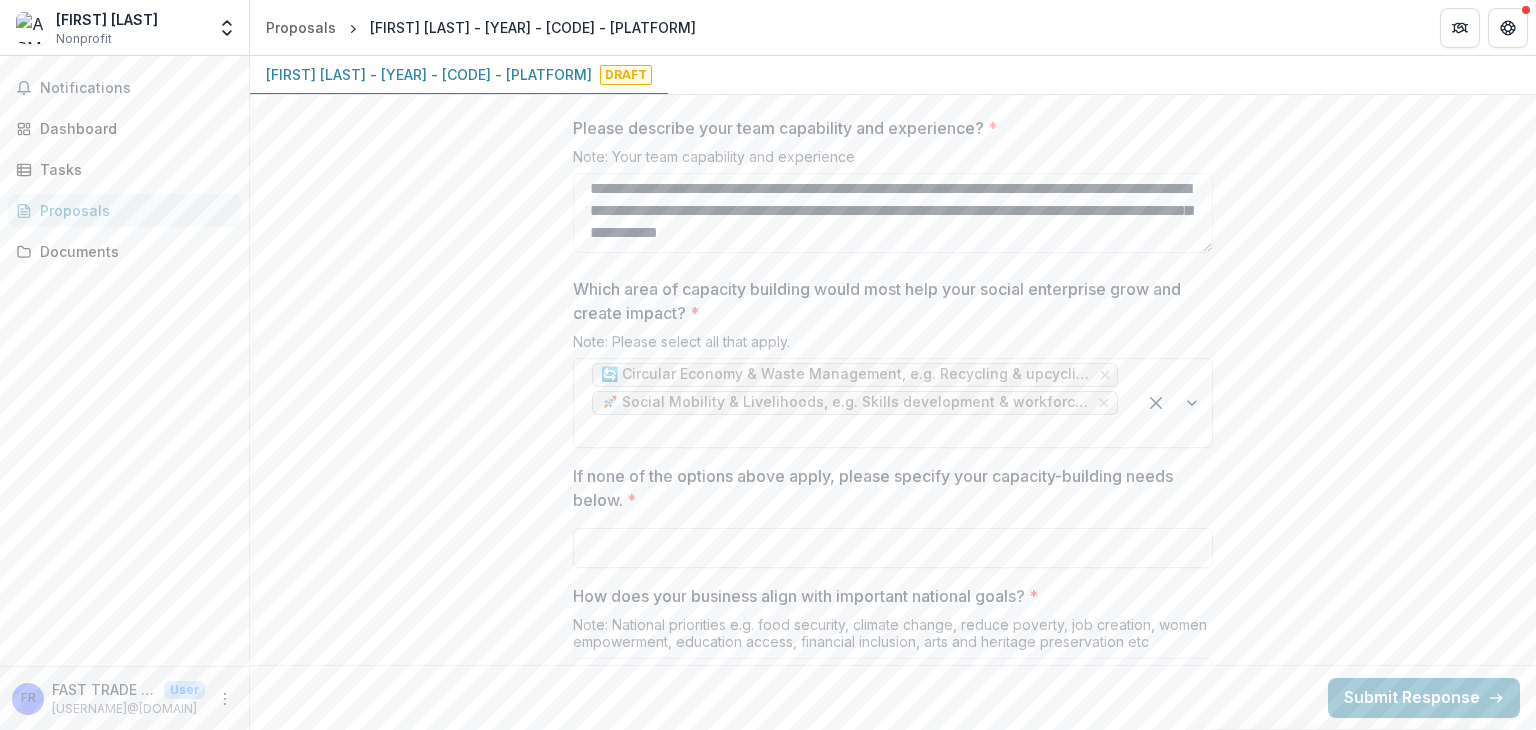 scroll, scrollTop: 3000, scrollLeft: 0, axis: vertical 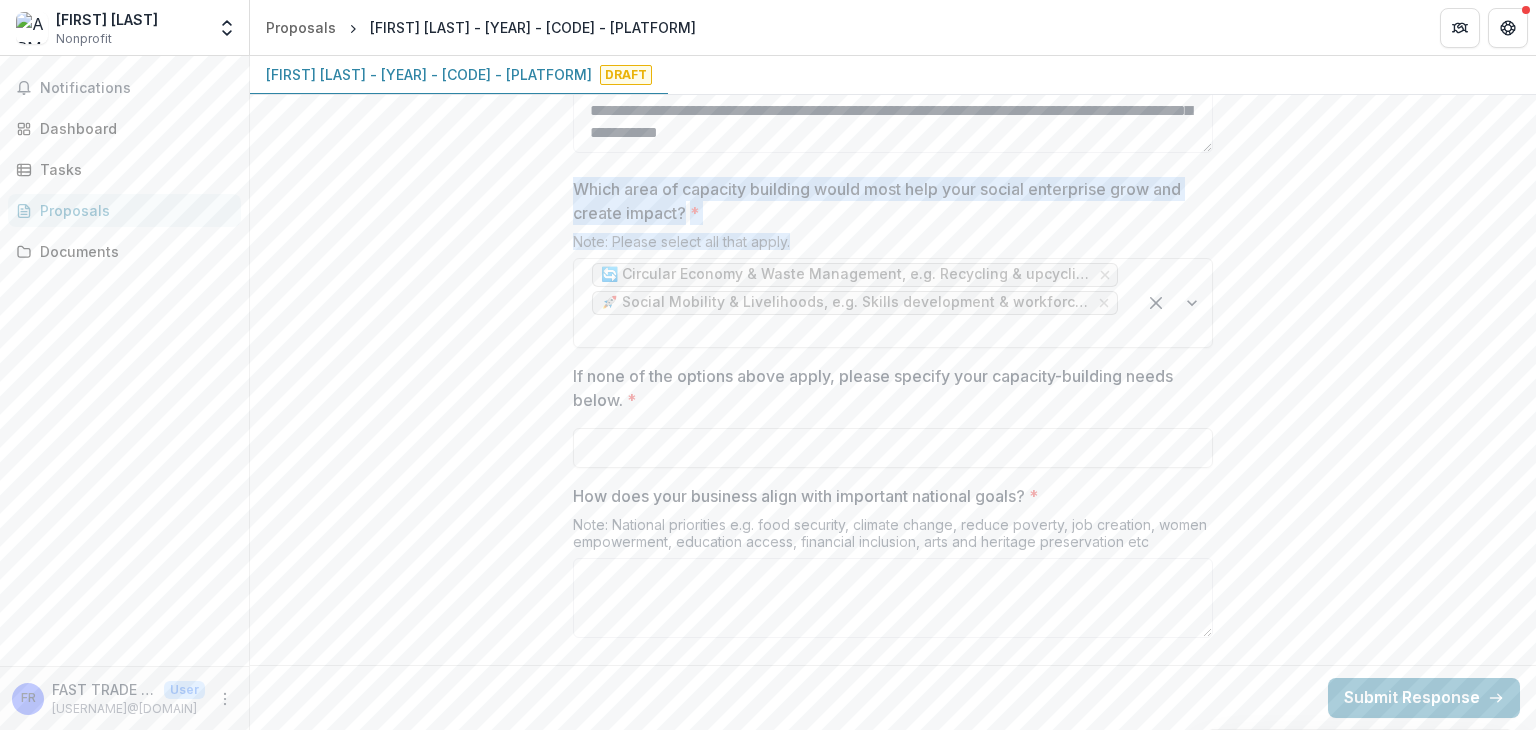 drag, startPoint x: 569, startPoint y: 179, endPoint x: 802, endPoint y: 249, distance: 243.2879 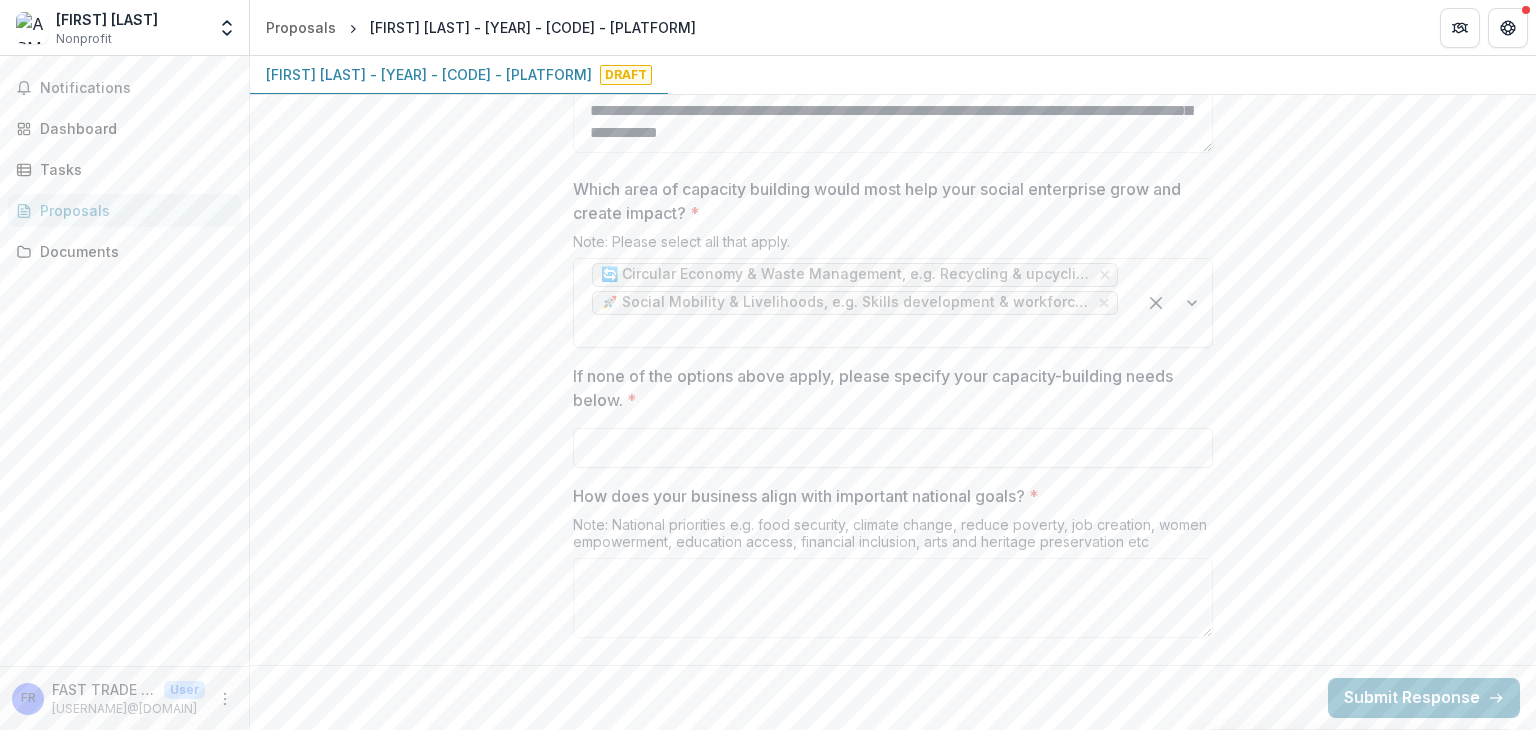click on "**********" at bounding box center (893, -461) 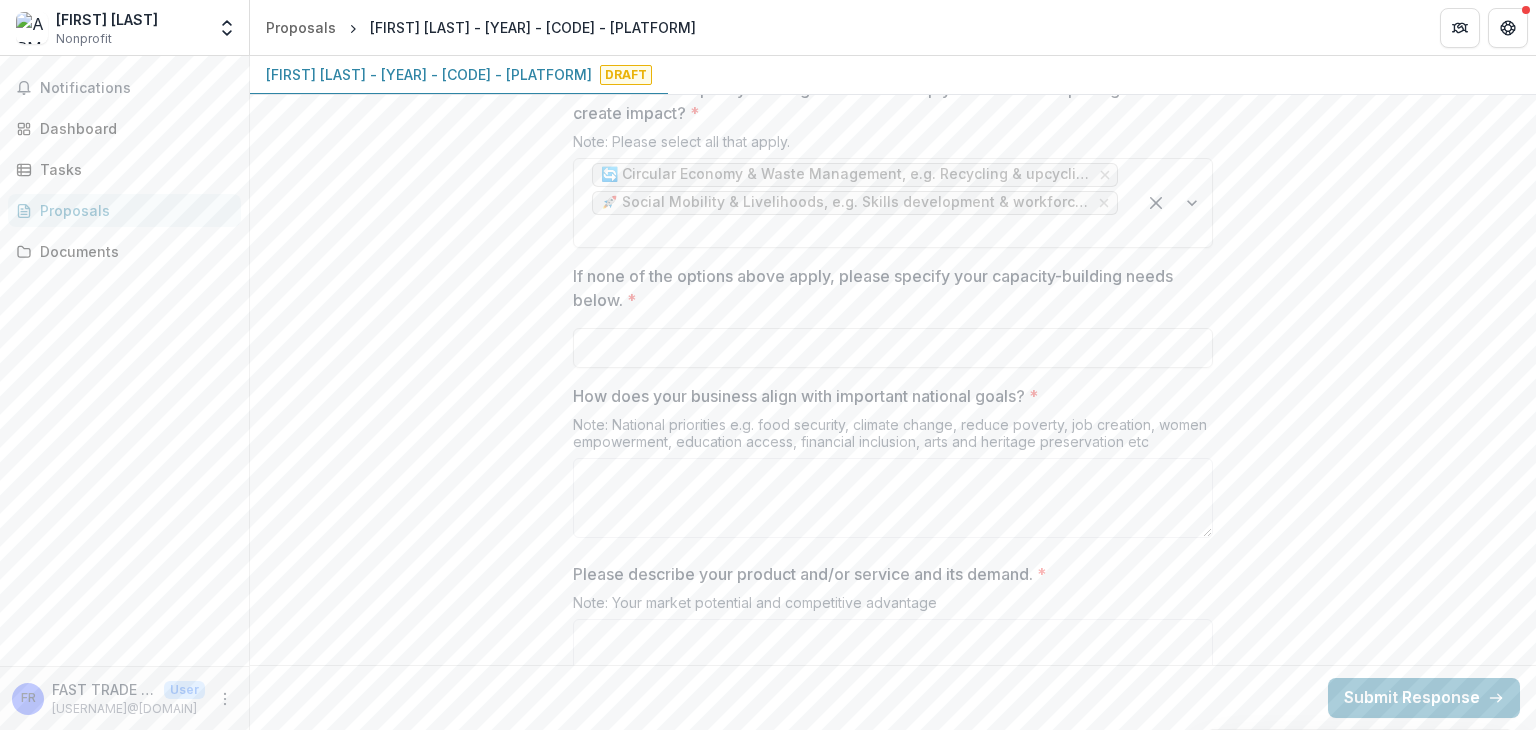 scroll, scrollTop: 3000, scrollLeft: 0, axis: vertical 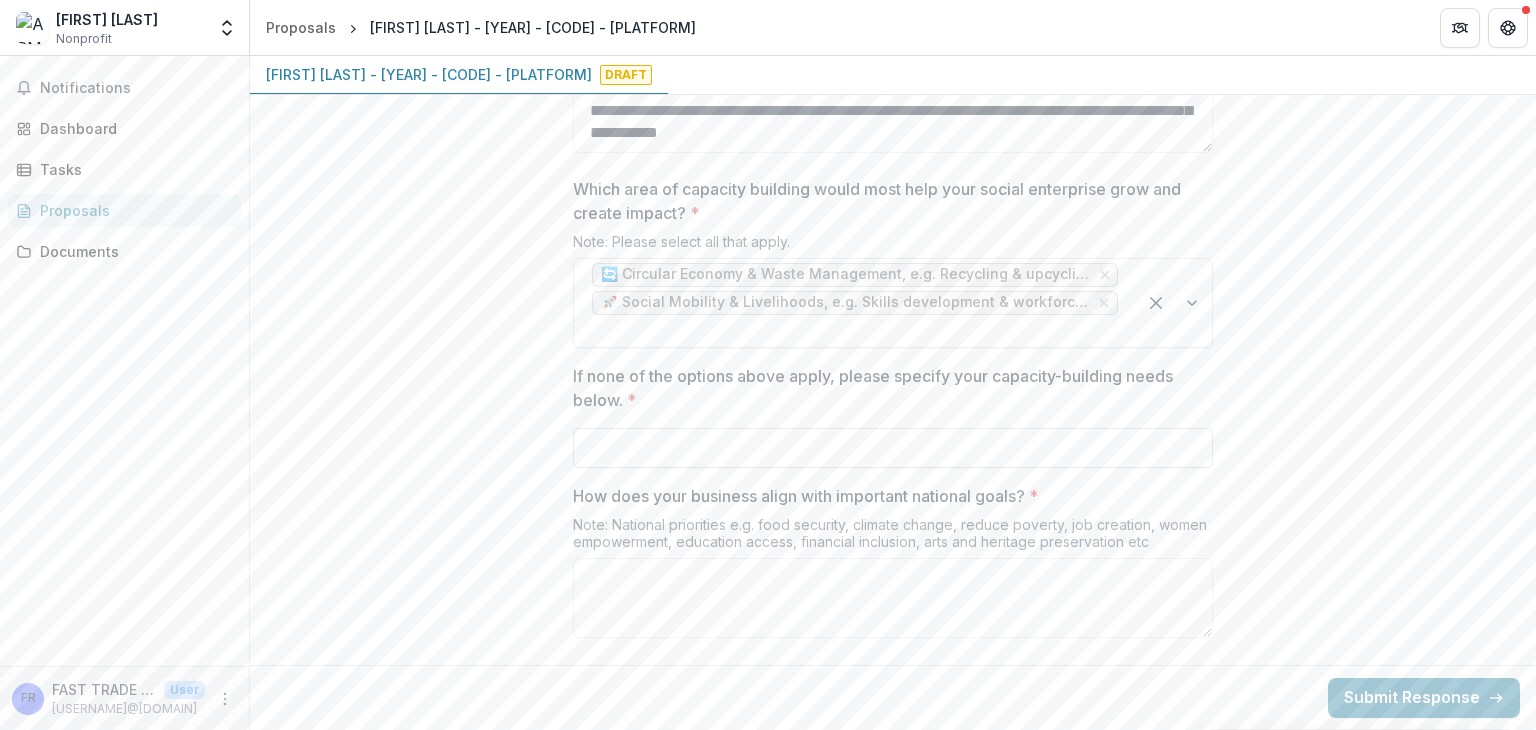 click on "If none of the options above apply, please specify your capacity-building needs below. *" at bounding box center [893, 448] 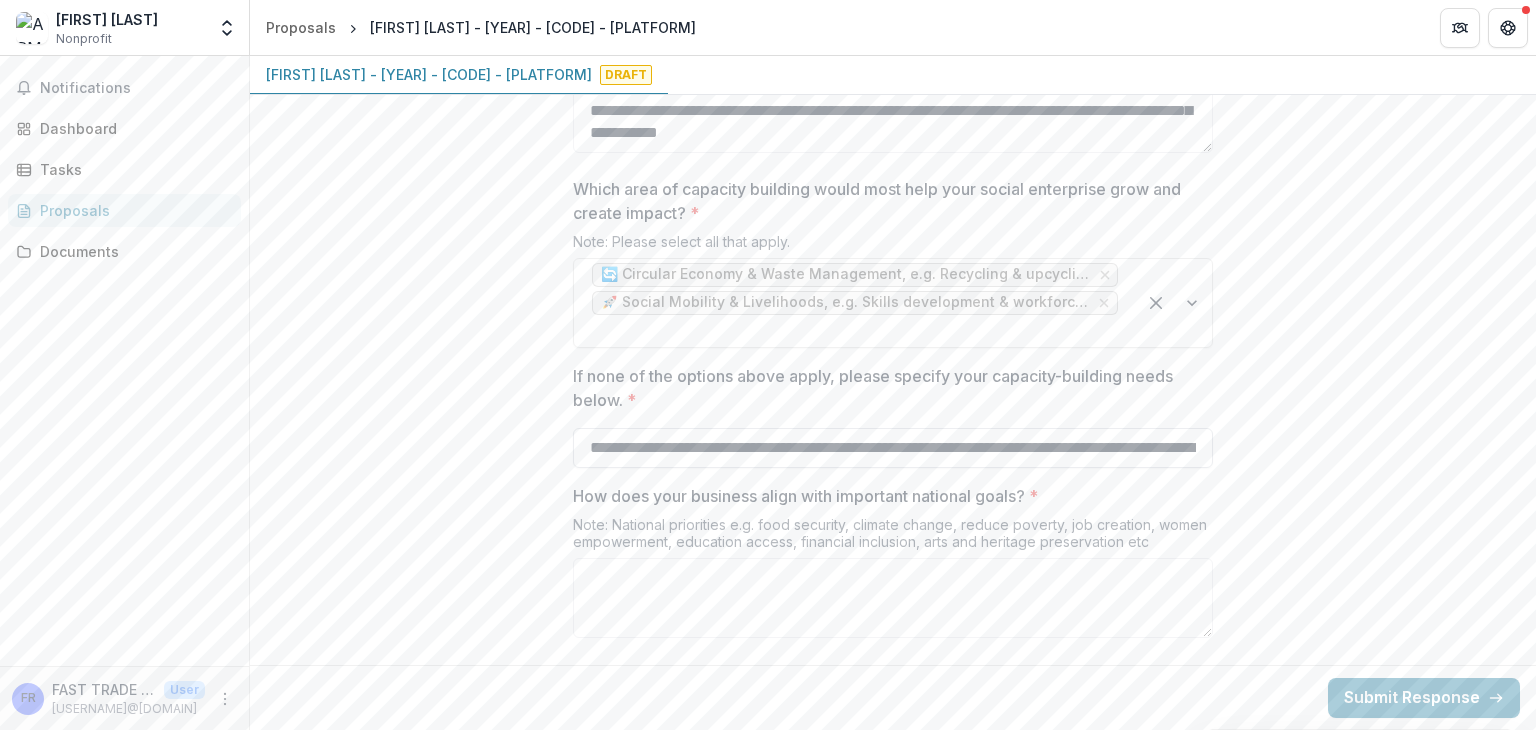 scroll, scrollTop: 0, scrollLeft: 3807, axis: horizontal 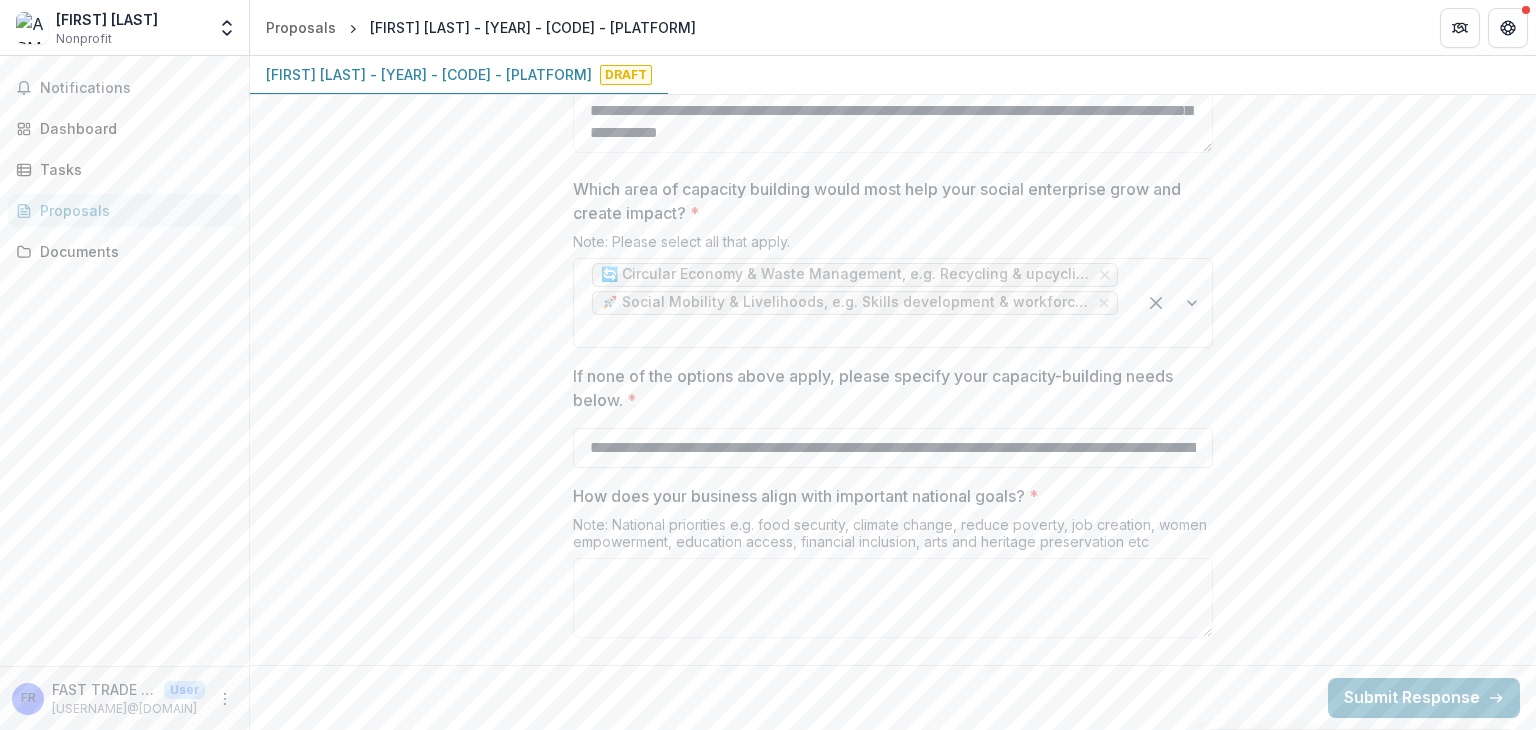 drag, startPoint x: 709, startPoint y: 433, endPoint x: 543, endPoint y: 433, distance: 166 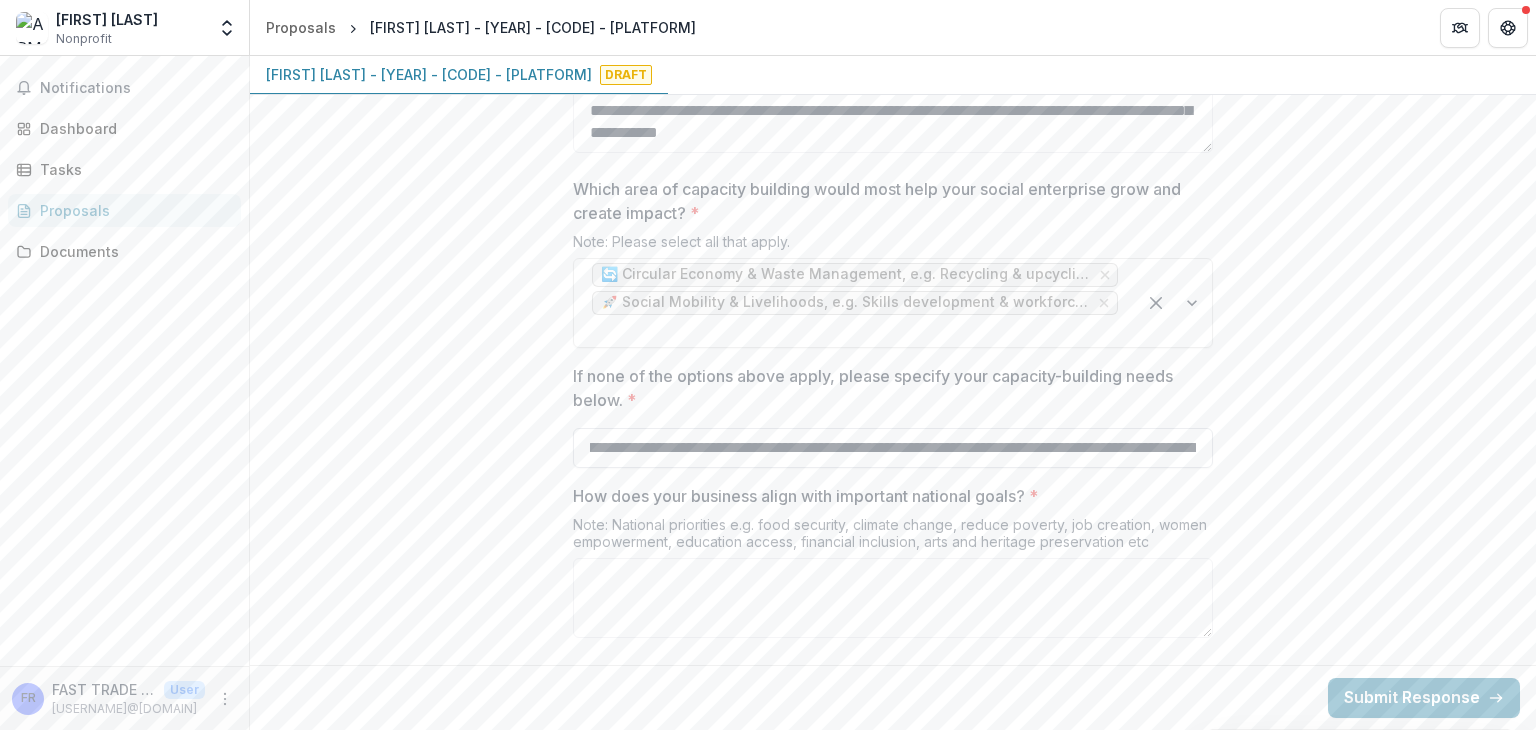 scroll, scrollTop: 0, scrollLeft: 2715, axis: horizontal 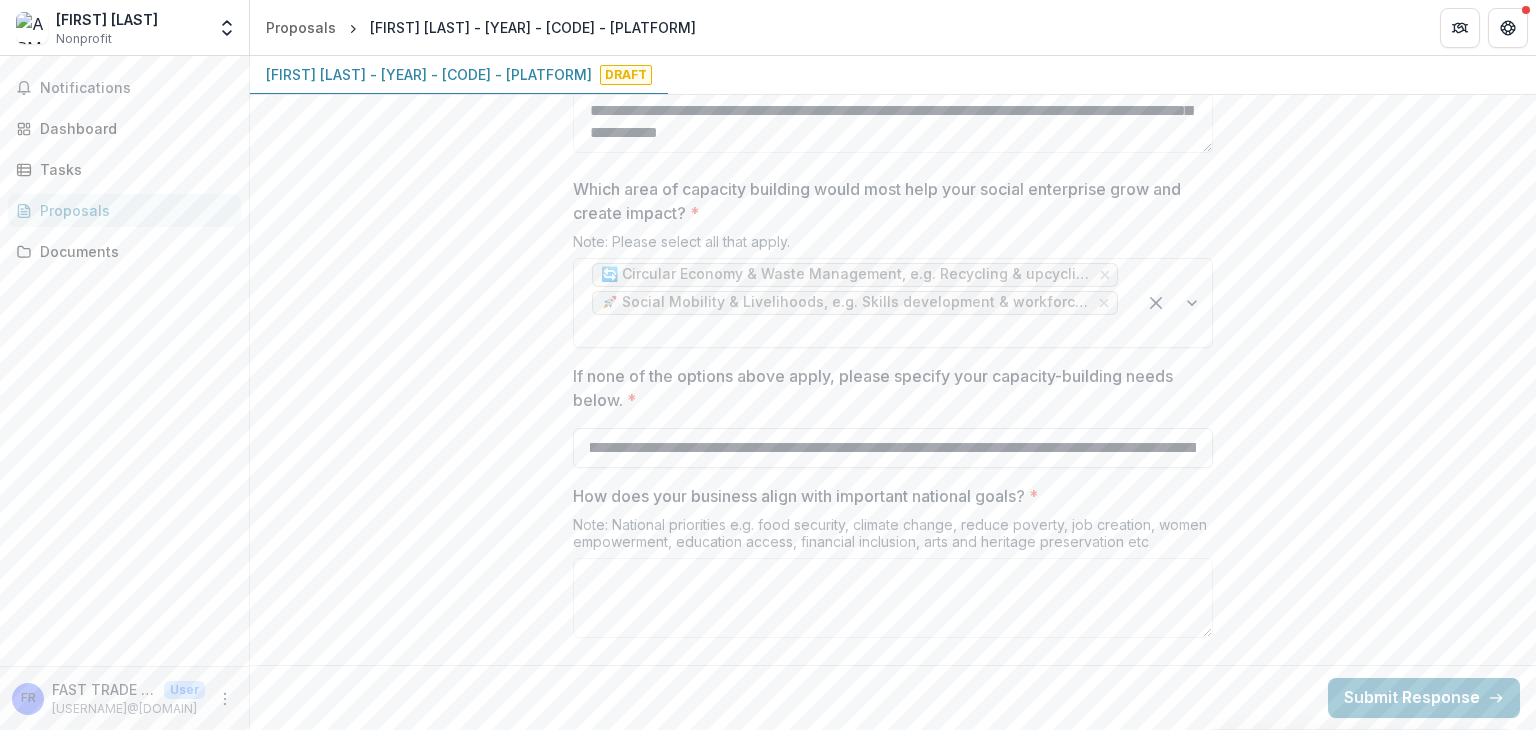 drag, startPoint x: 951, startPoint y: 439, endPoint x: 728, endPoint y: 449, distance: 223.2241 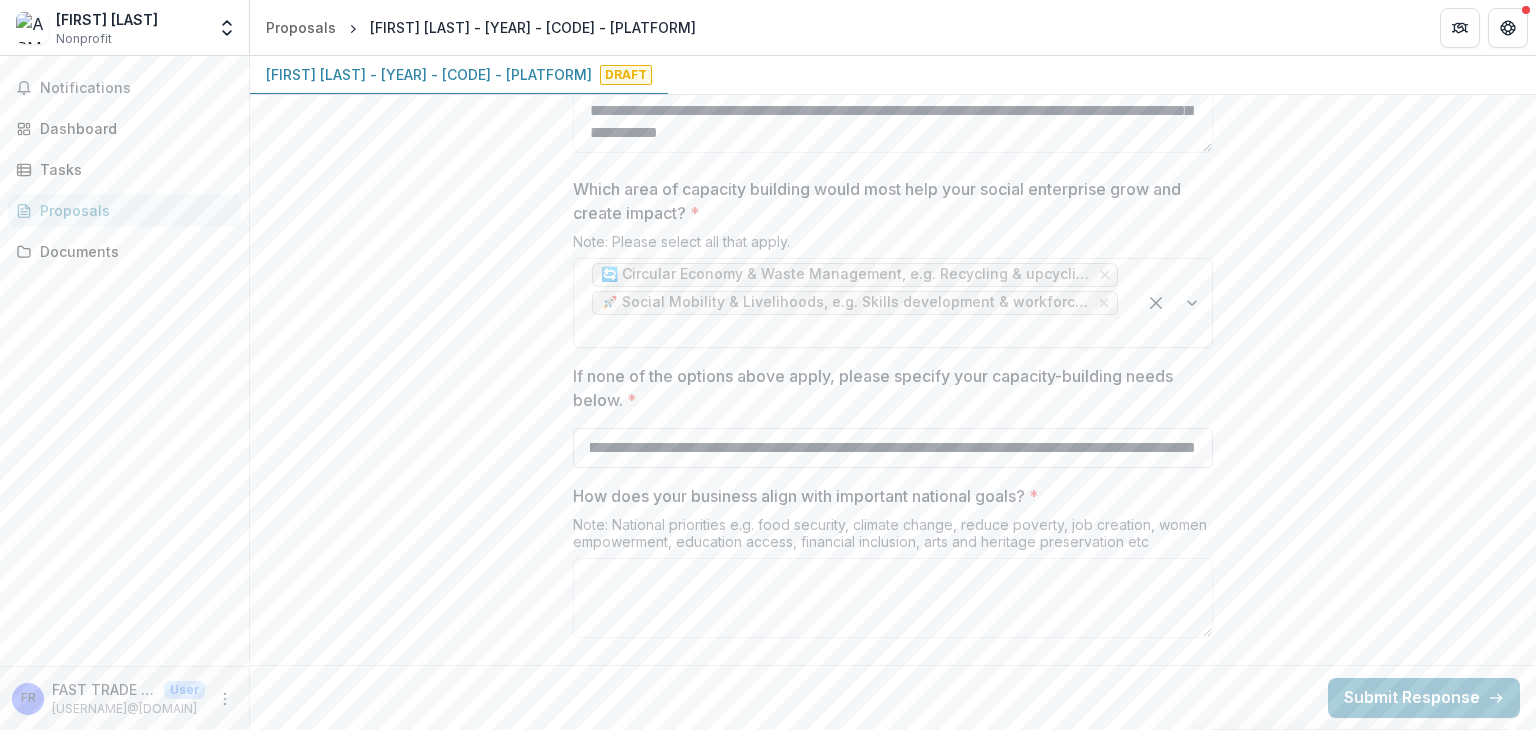 scroll, scrollTop: 0, scrollLeft: 360, axis: horizontal 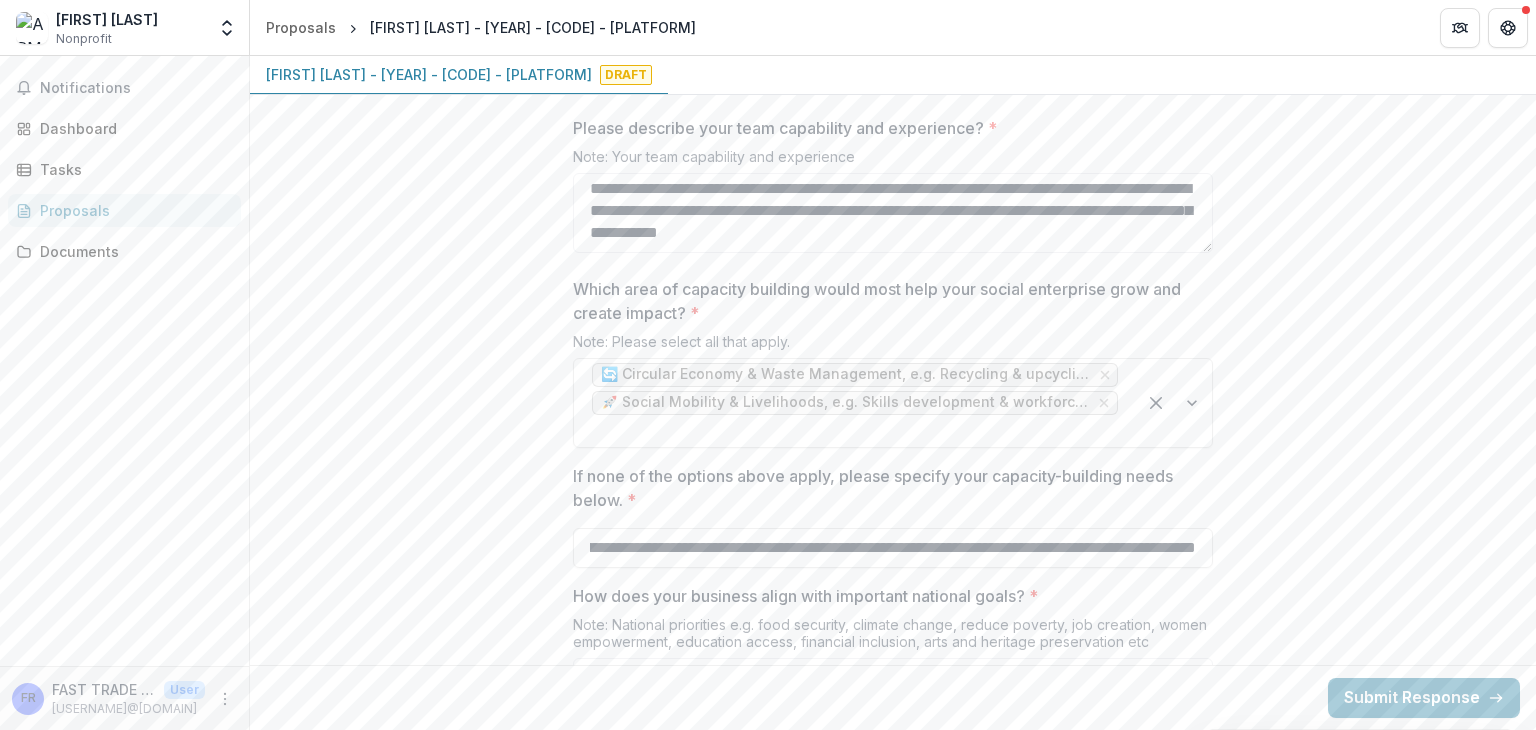 drag, startPoint x: 709, startPoint y: 535, endPoint x: 1211, endPoint y: 538, distance: 502.00897 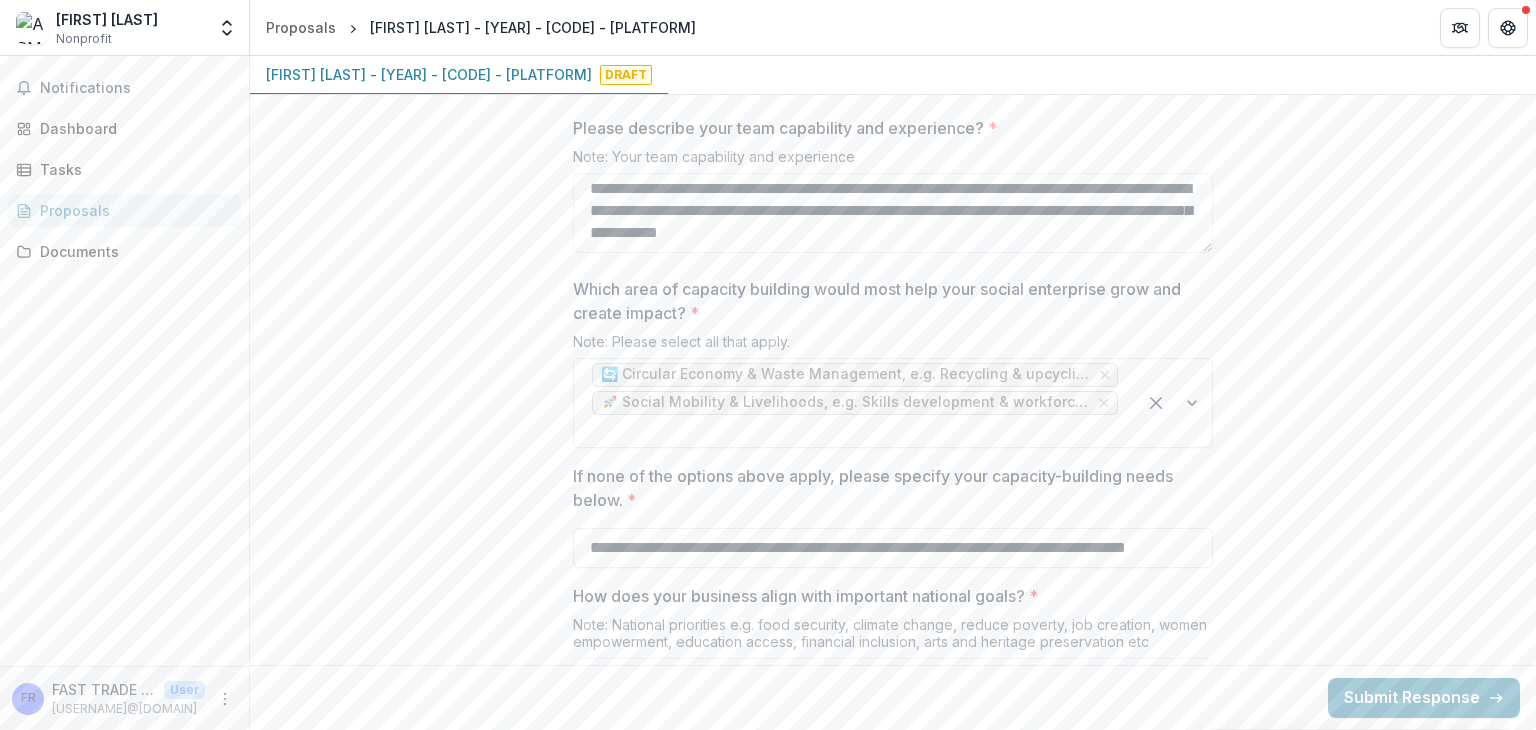 scroll, scrollTop: 0, scrollLeft: 80, axis: horizontal 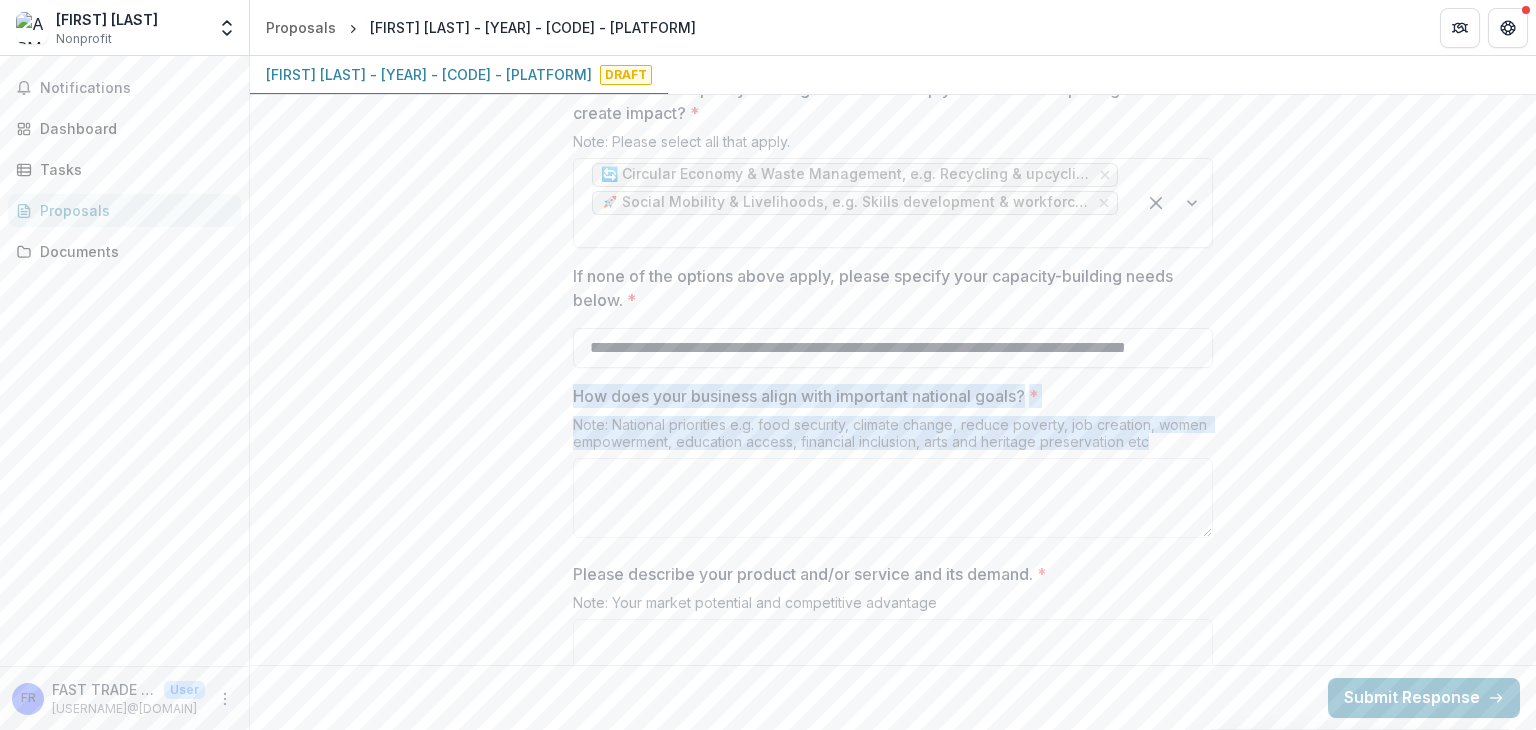 drag, startPoint x: 572, startPoint y: 386, endPoint x: 1152, endPoint y: 441, distance: 582.6019 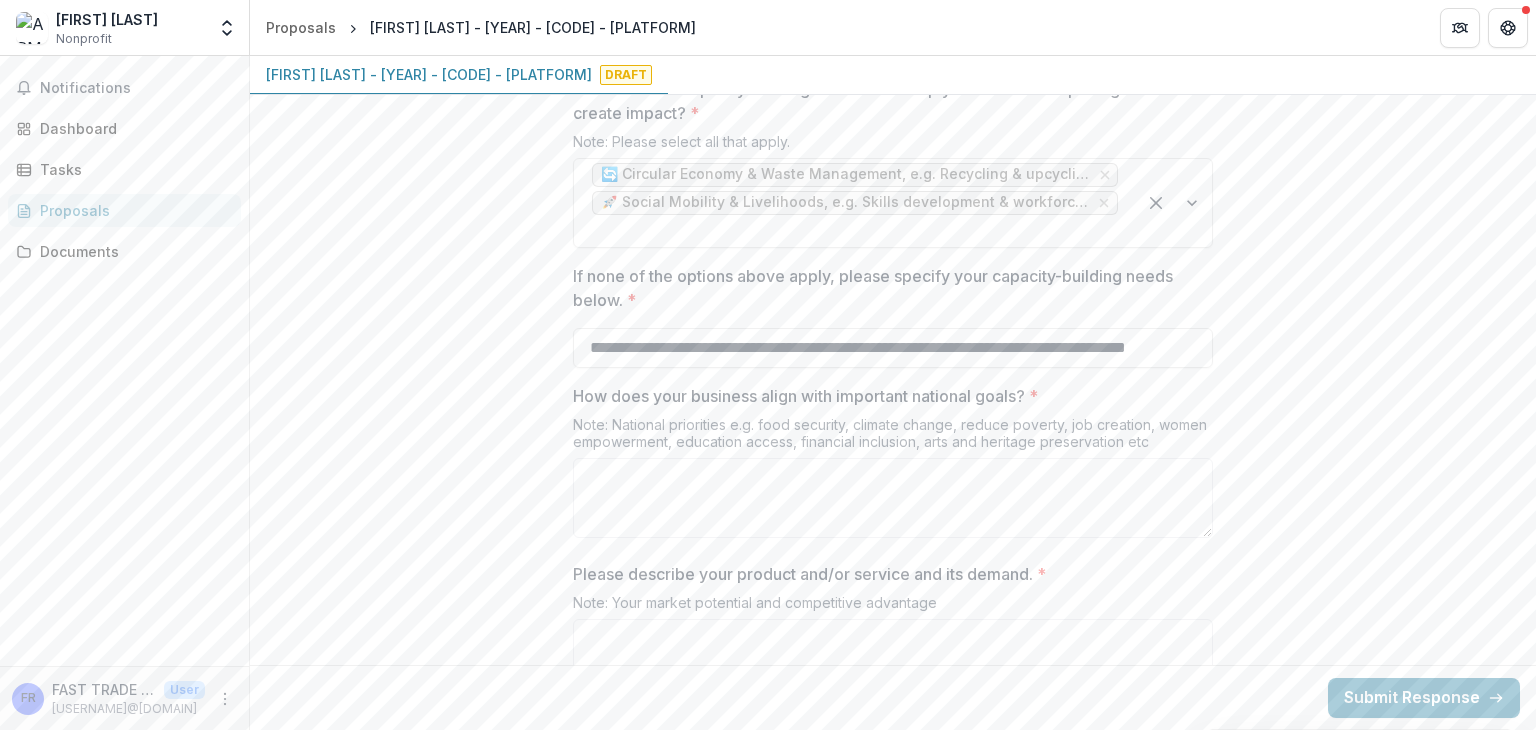 click on "**********" at bounding box center [893, -561] 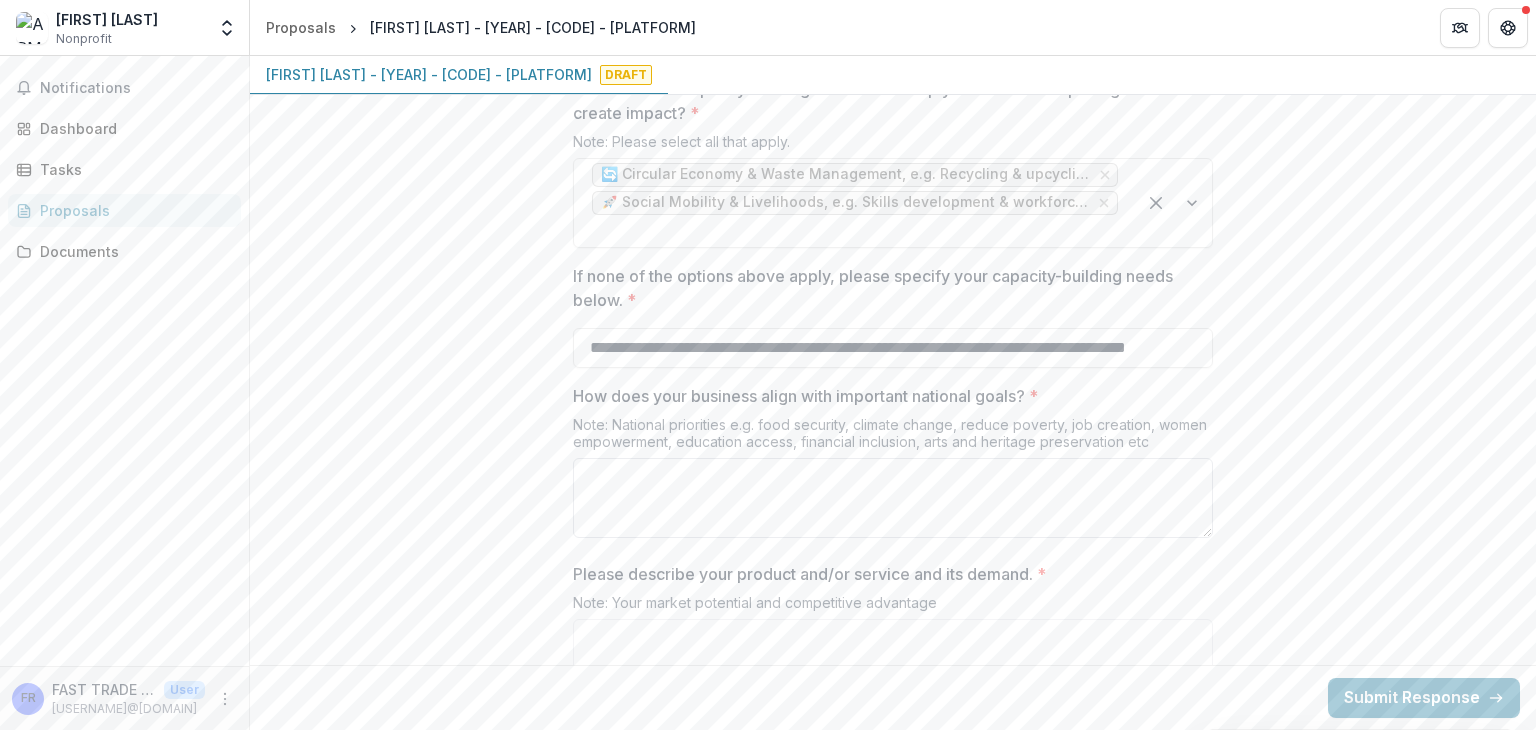 click on "How does your business align with important national goals?  *" at bounding box center [893, 498] 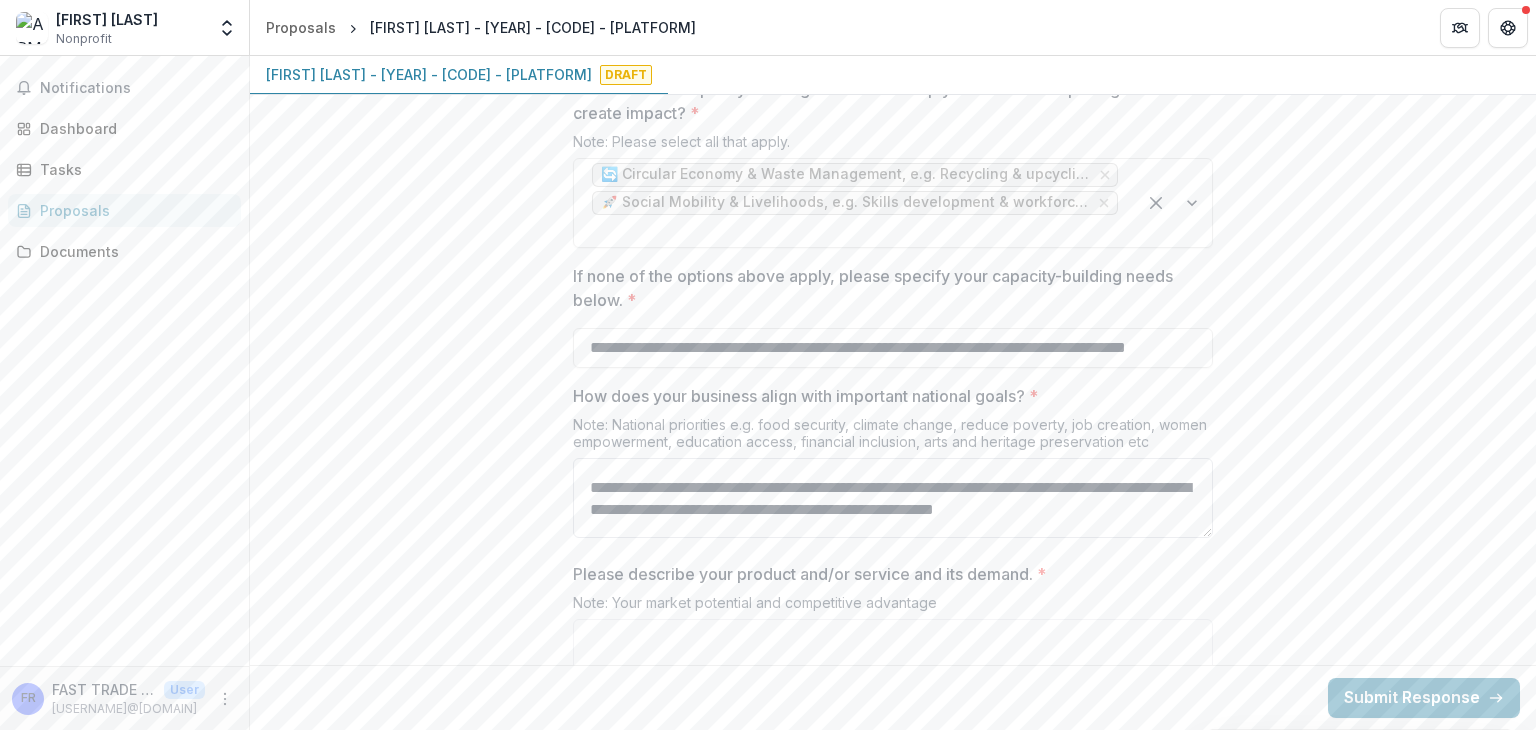 scroll, scrollTop: 0, scrollLeft: 0, axis: both 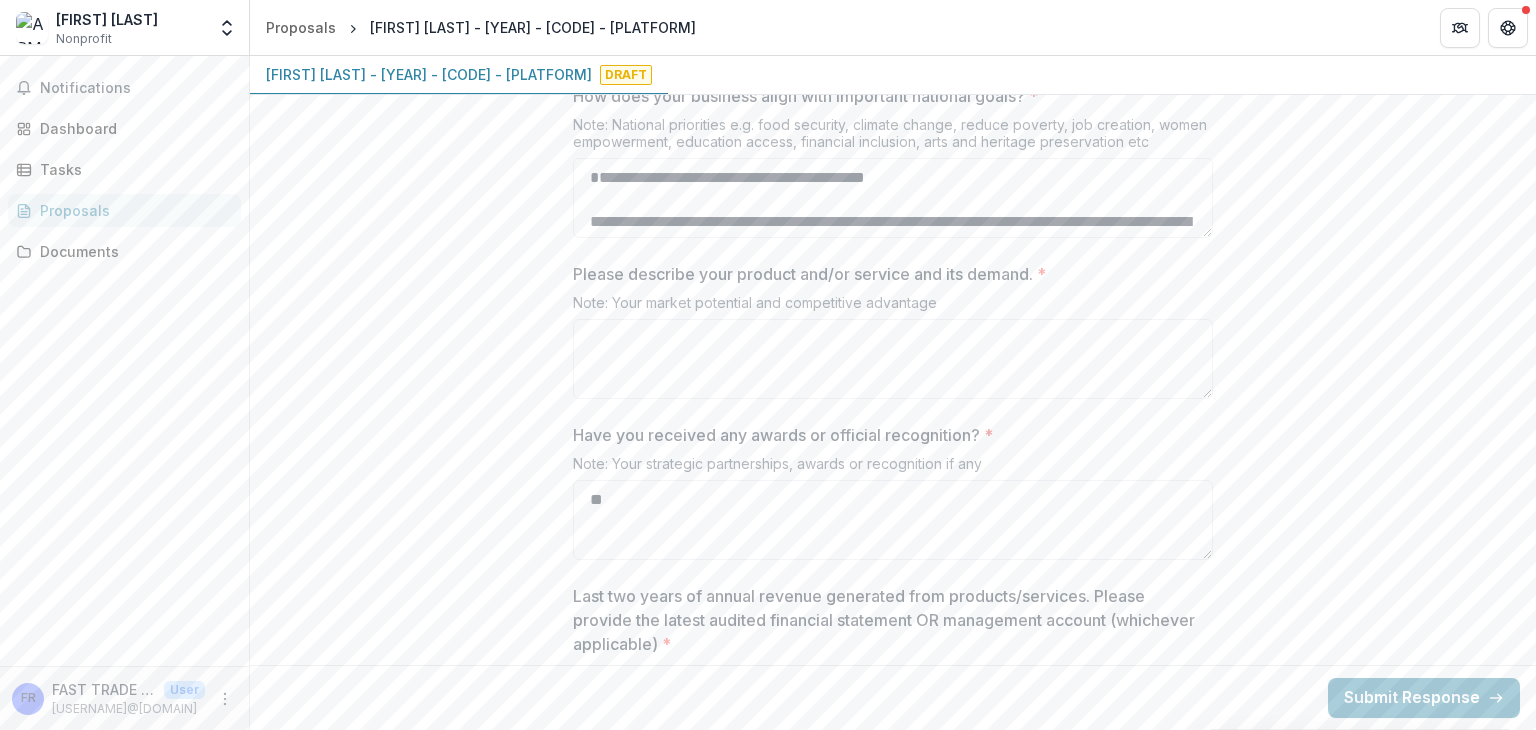 type on "**********" 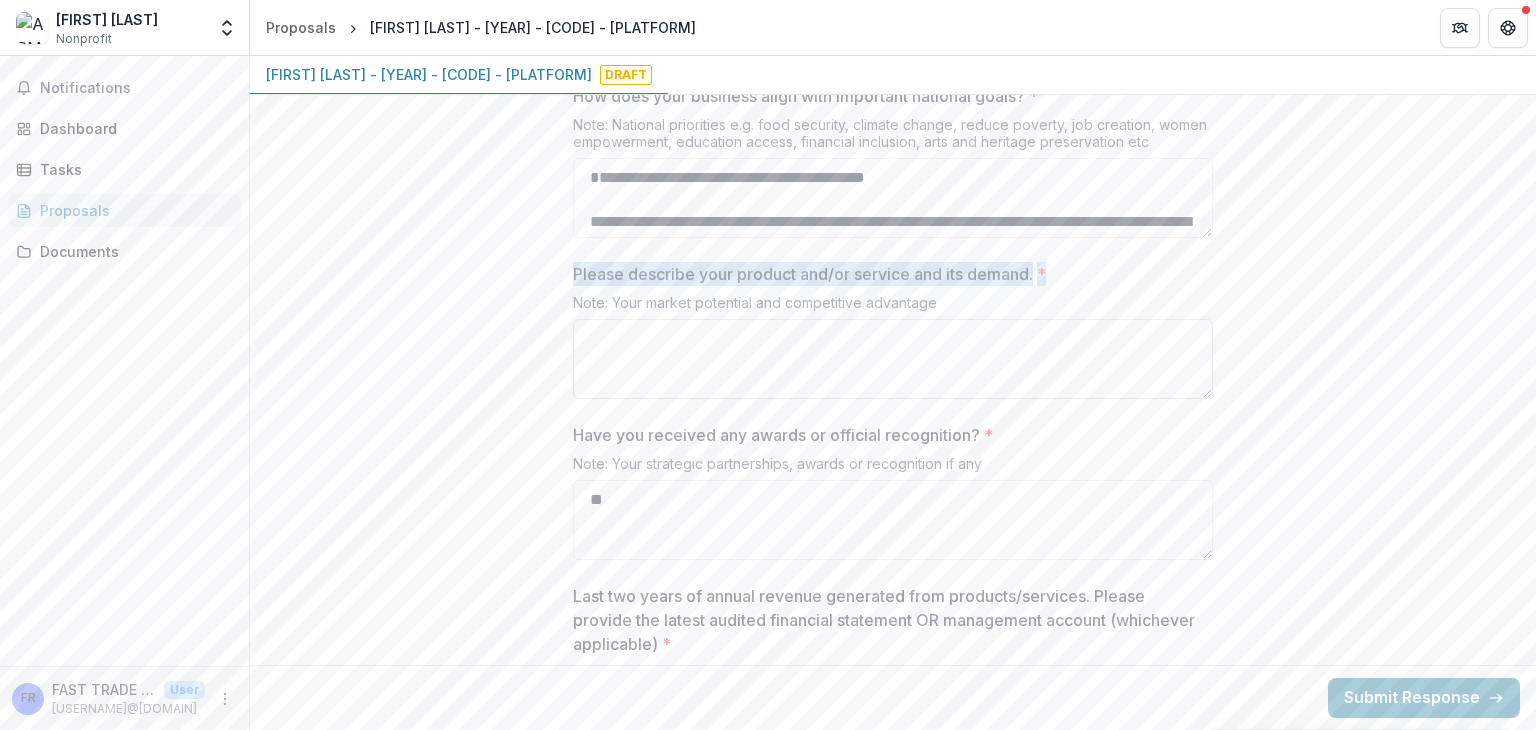 drag, startPoint x: 569, startPoint y: 265, endPoint x: 935, endPoint y: 319, distance: 369.96216 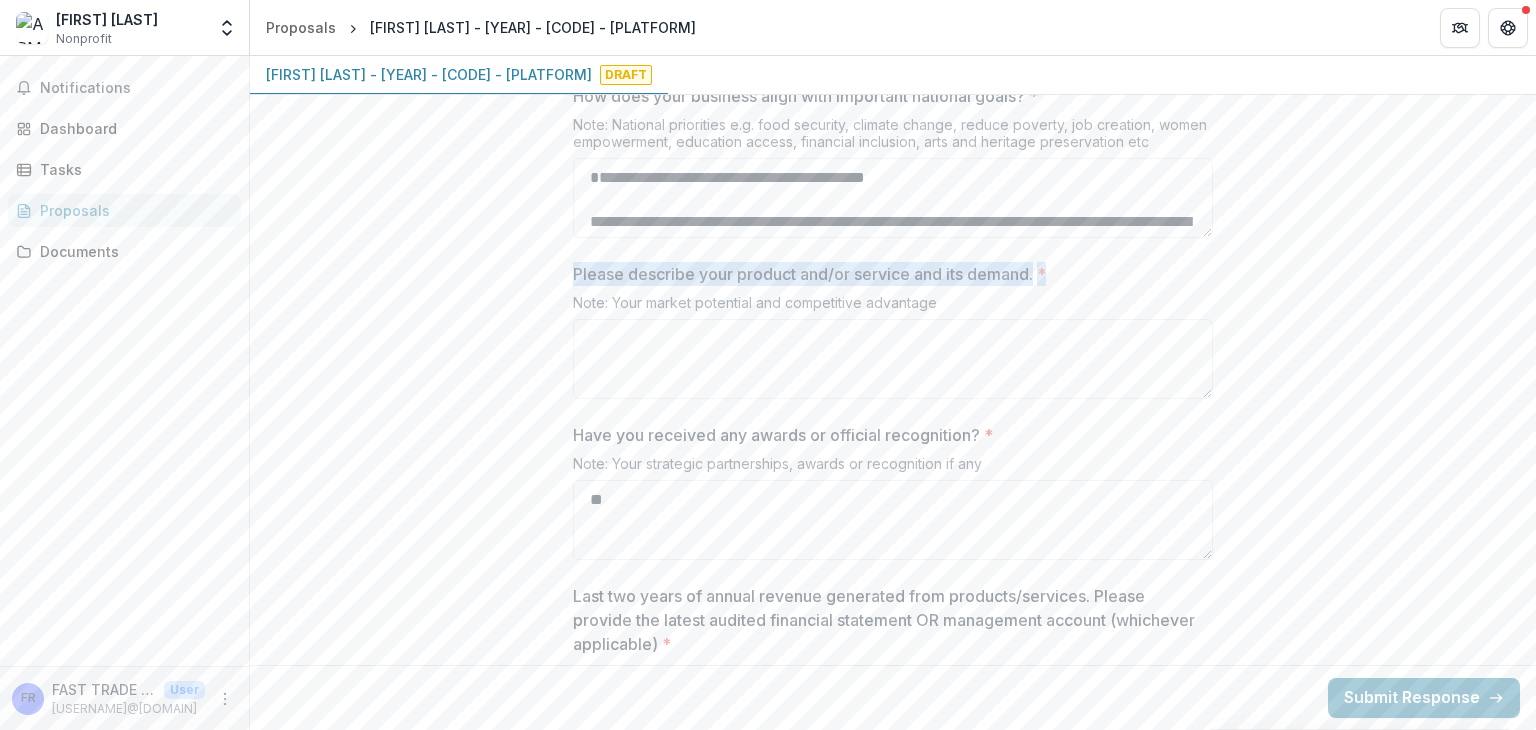 copy on "Please describe your product and/or service and its demand. *" 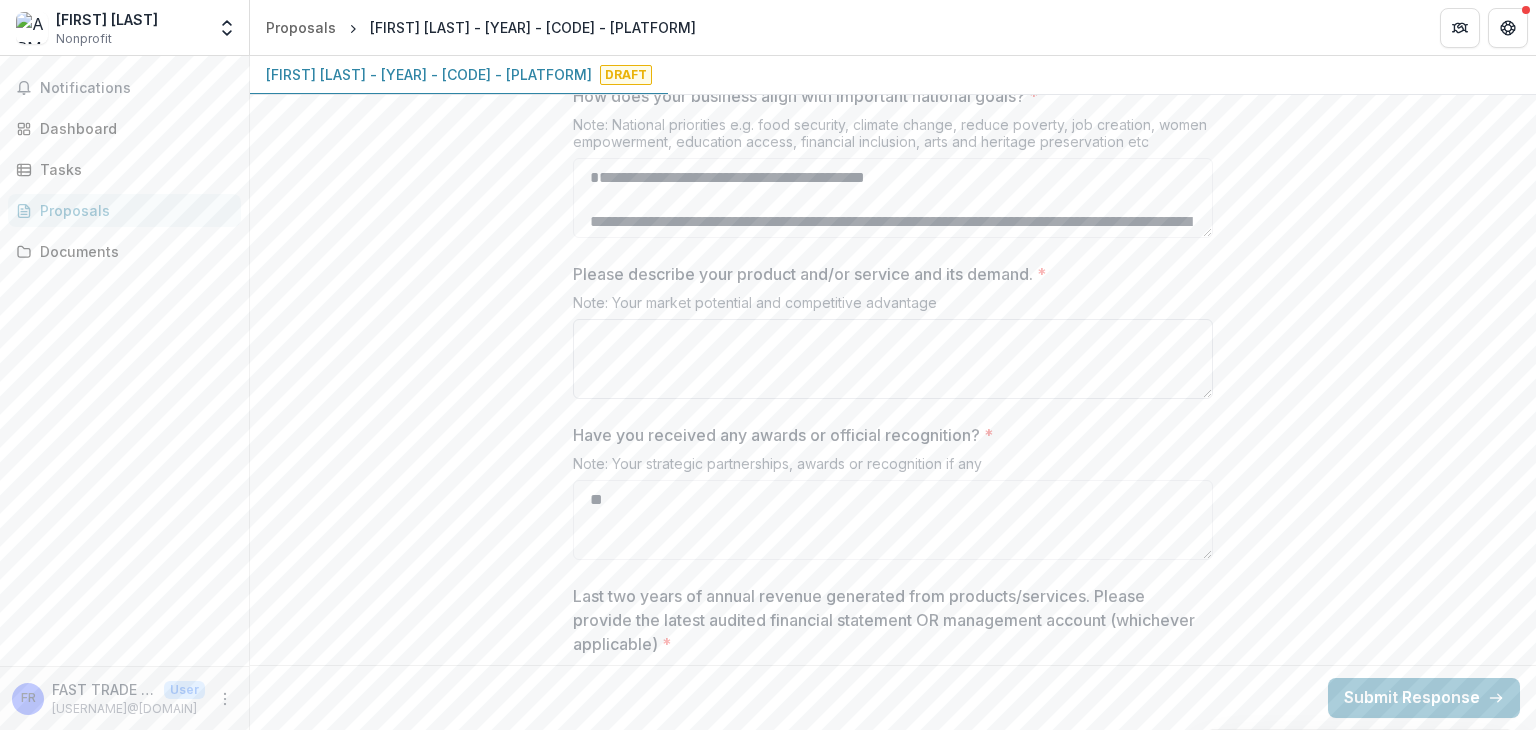 click on "Please describe your product and/or service and its demand. *" at bounding box center [893, 359] 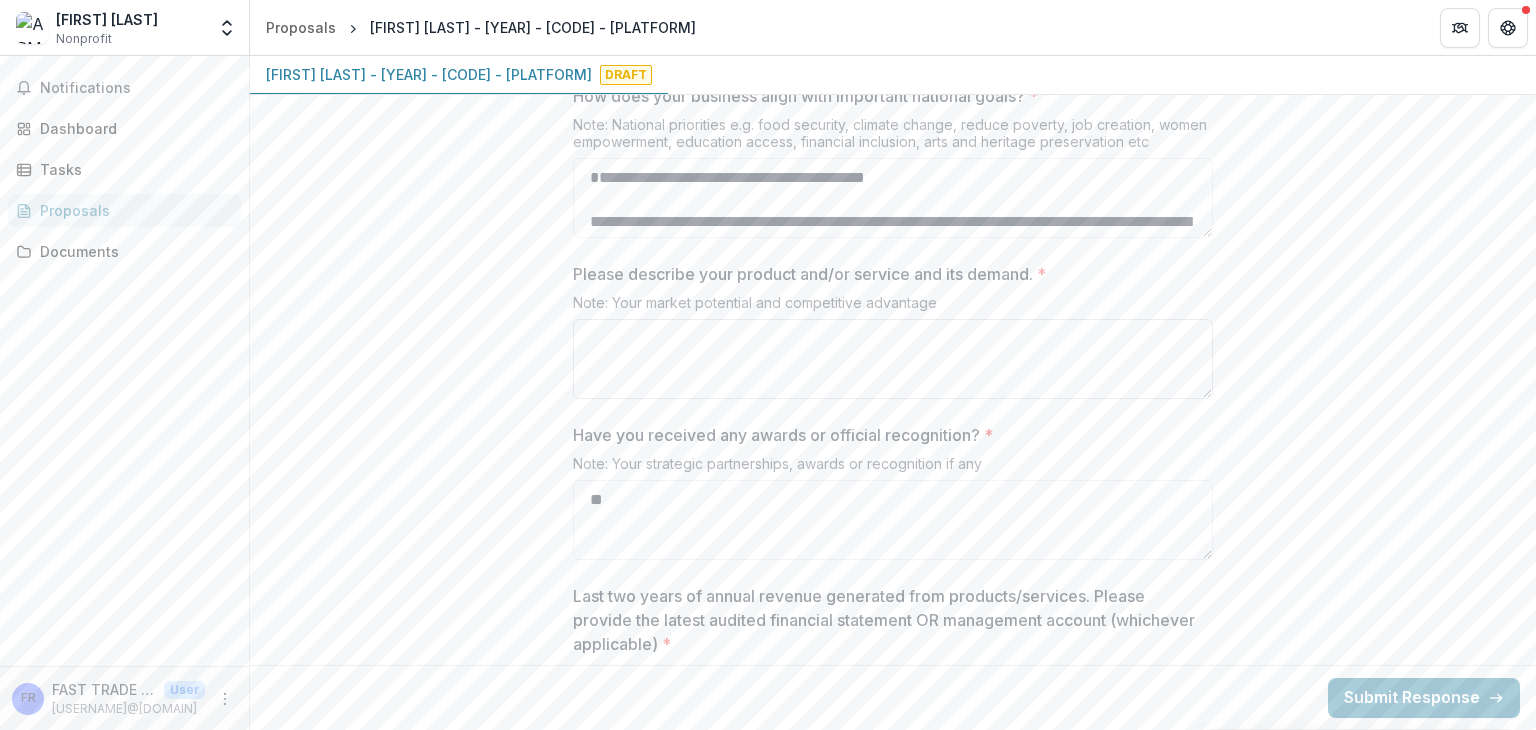 paste on "**********" 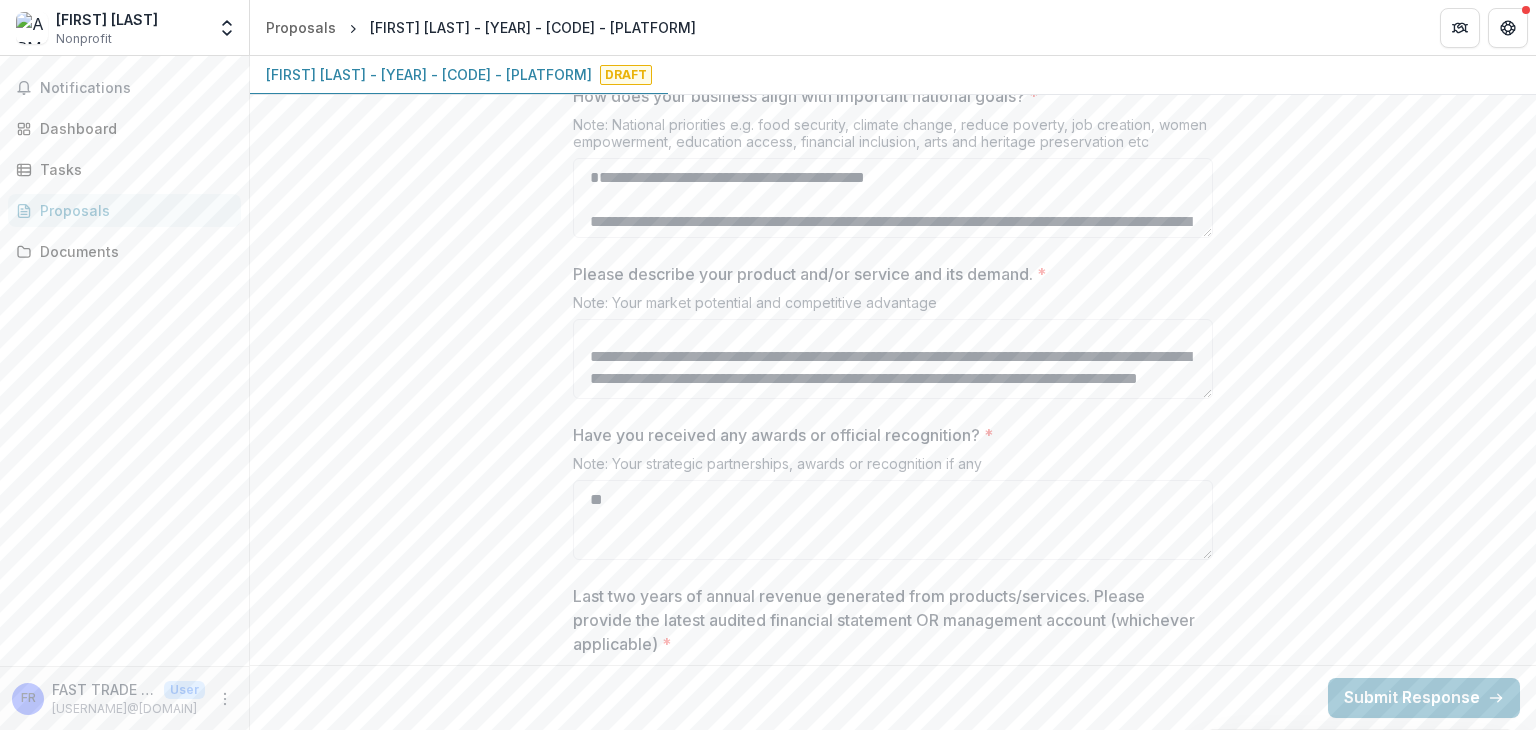 scroll, scrollTop: 872, scrollLeft: 0, axis: vertical 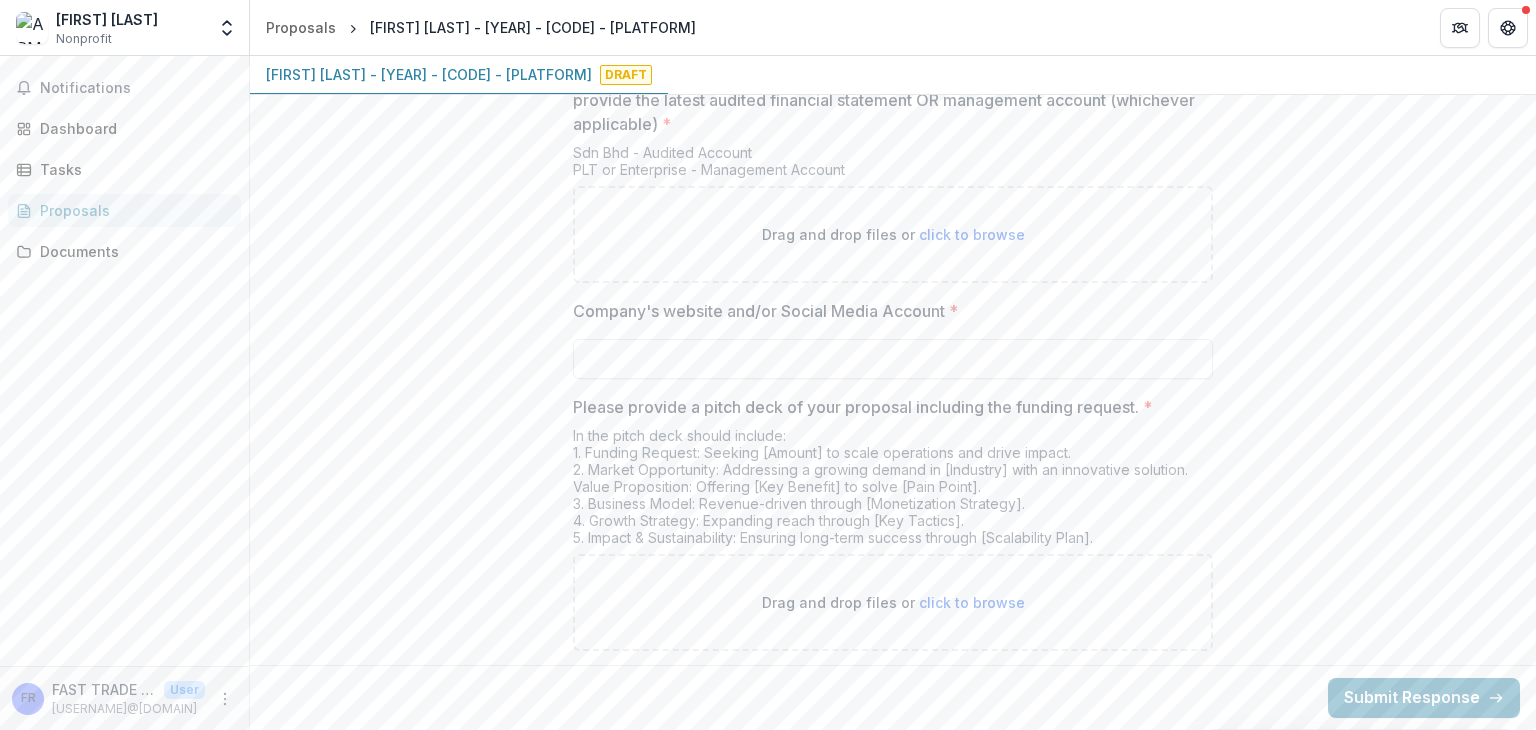 click on "click to browse" at bounding box center [972, 602] 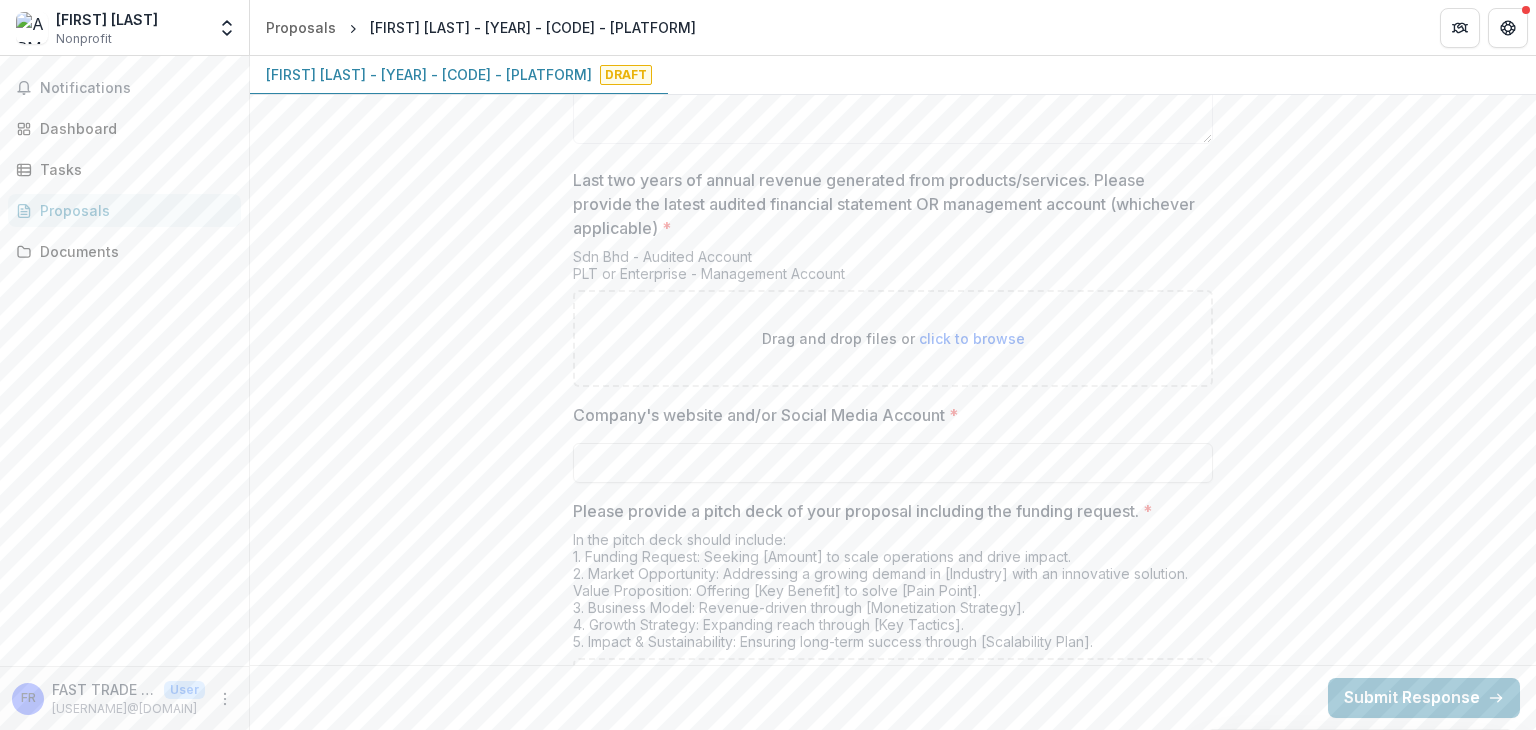 scroll, scrollTop: 3784, scrollLeft: 0, axis: vertical 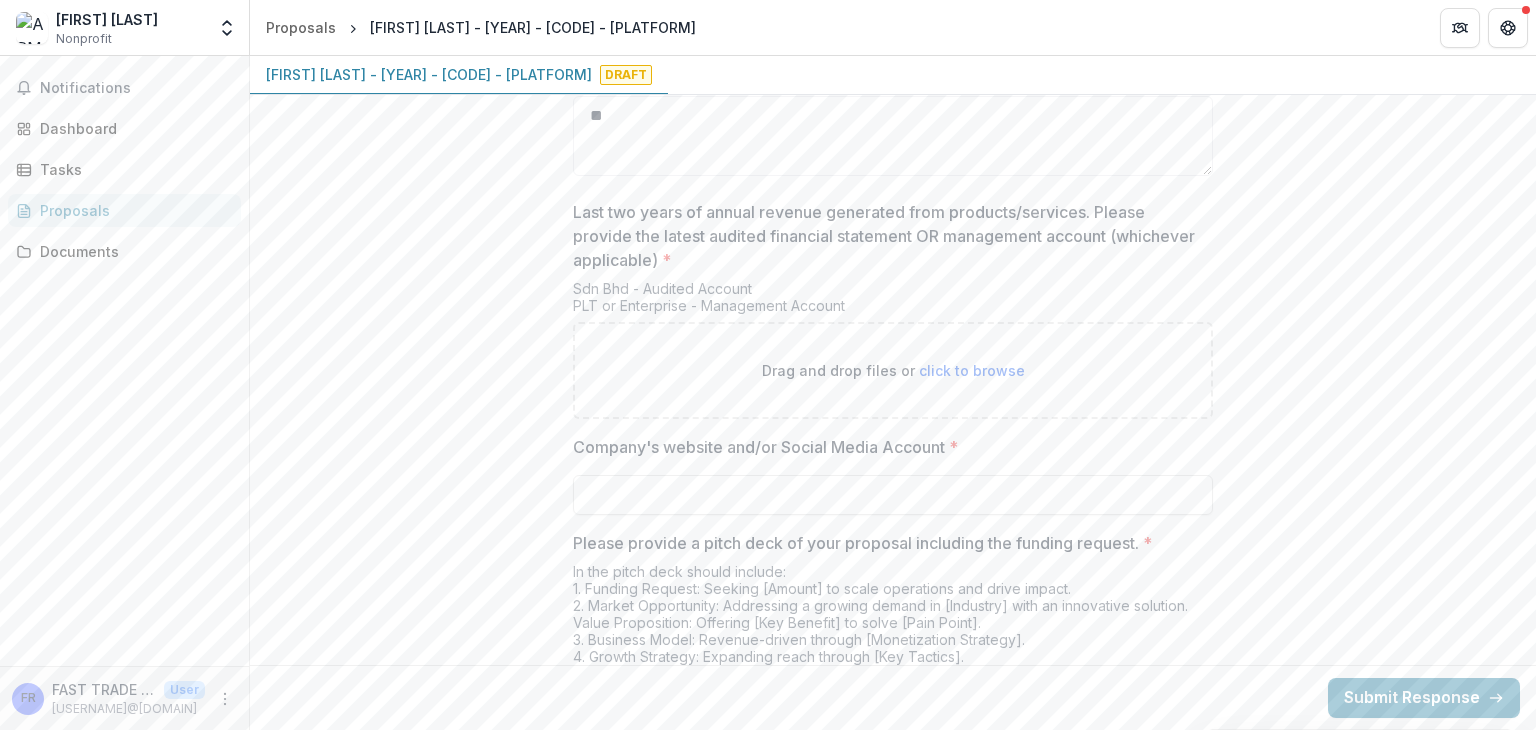 click on "click to browse" at bounding box center [972, 370] 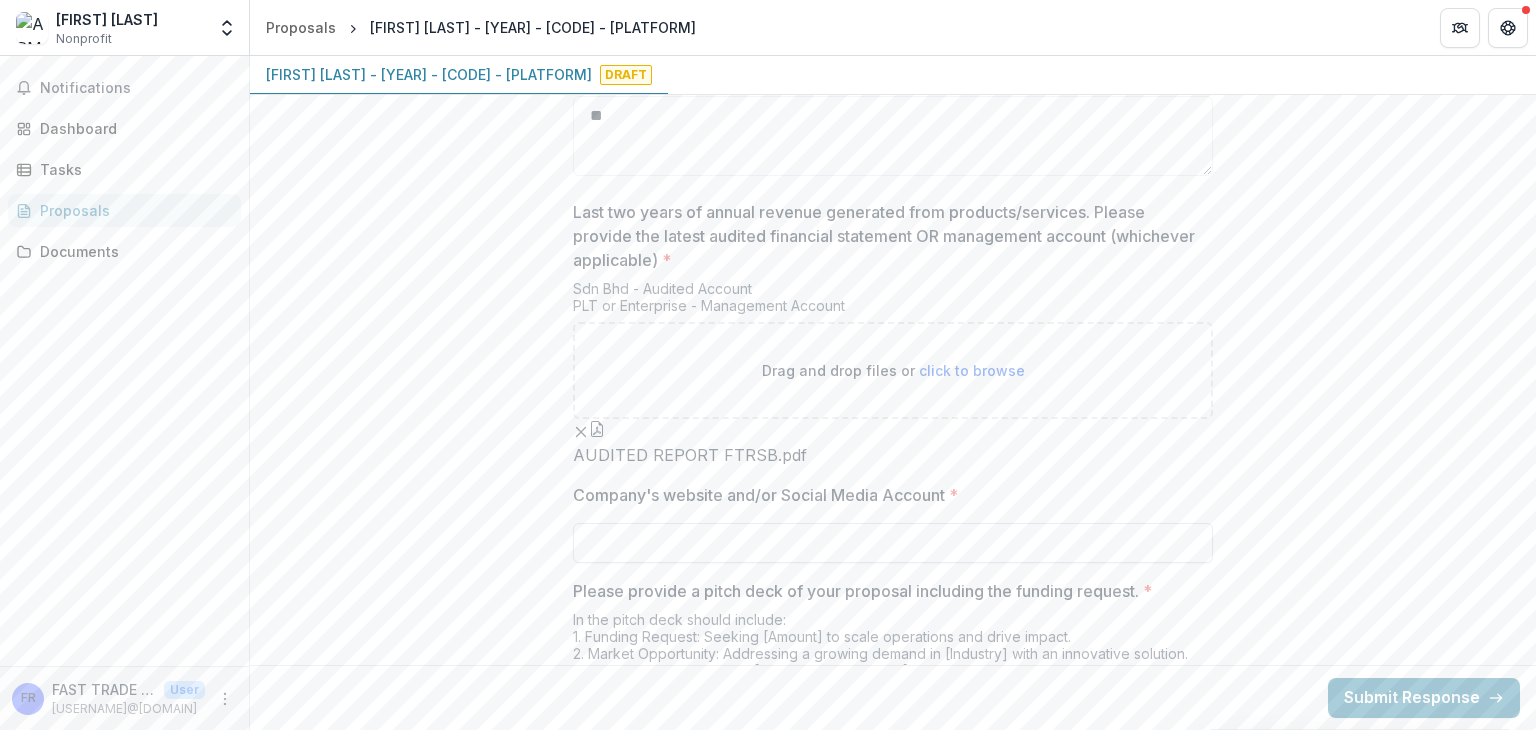 click on "Company's website and/or Social Media Account *" at bounding box center [893, 543] 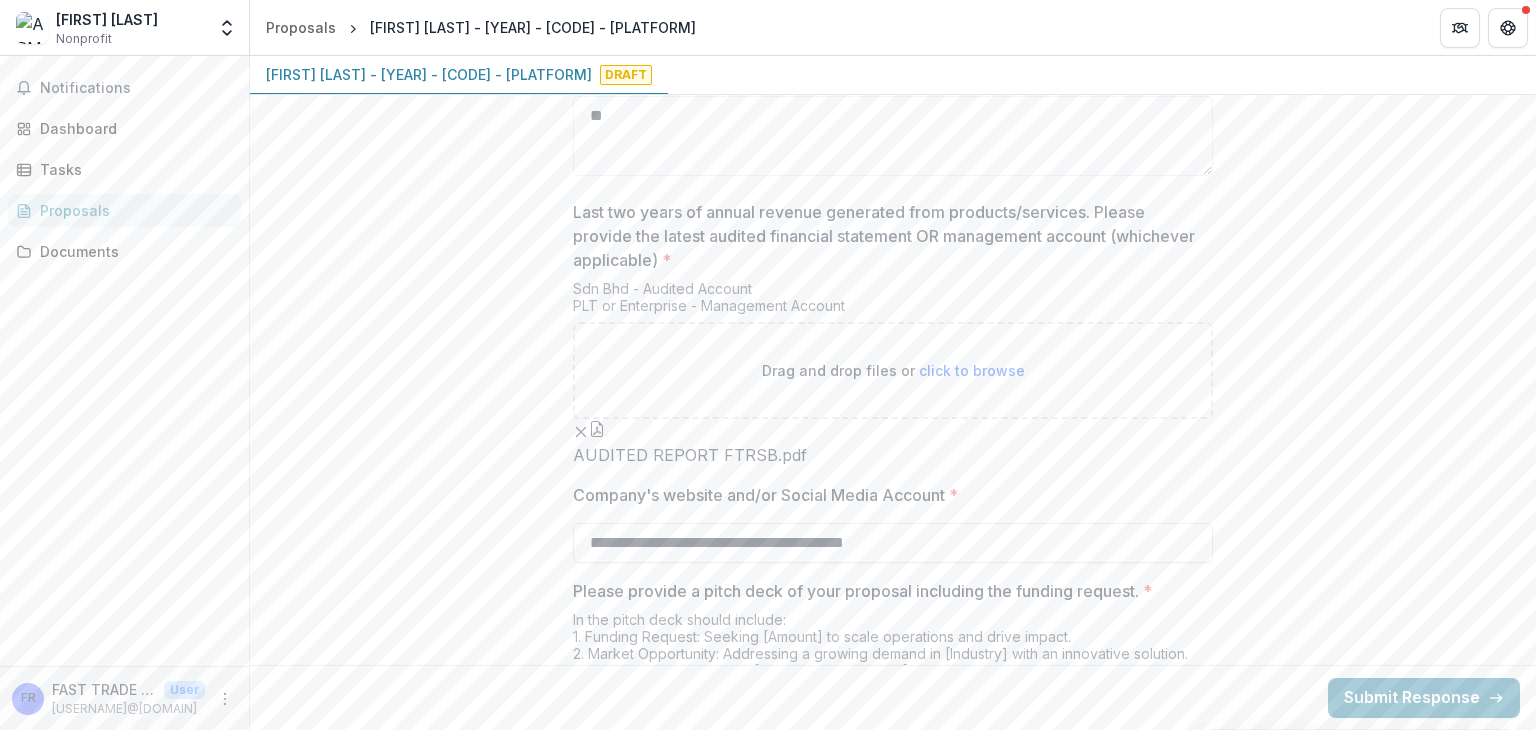 scroll, scrollTop: 3884, scrollLeft: 0, axis: vertical 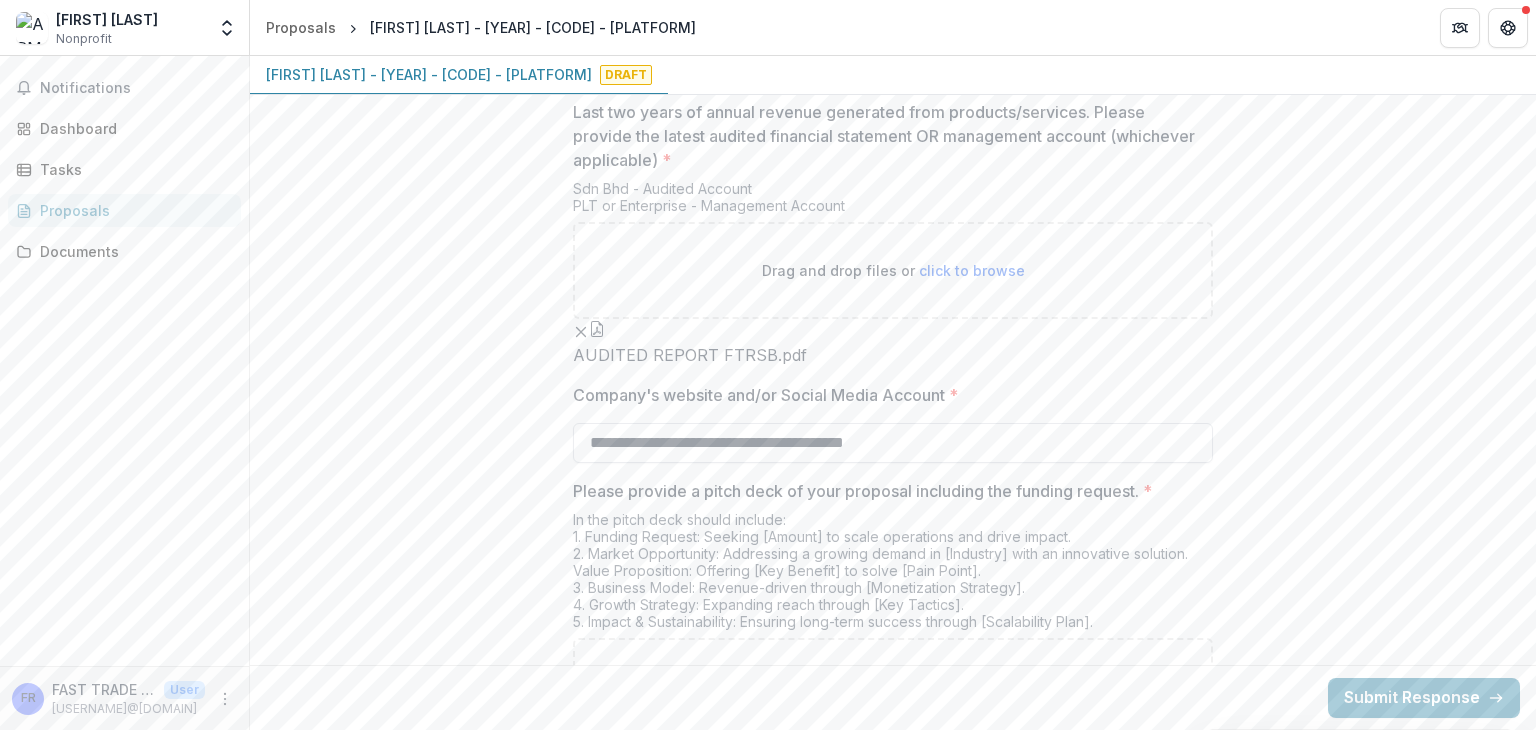 drag, startPoint x: 800, startPoint y: 551, endPoint x: 990, endPoint y: 547, distance: 190.0421 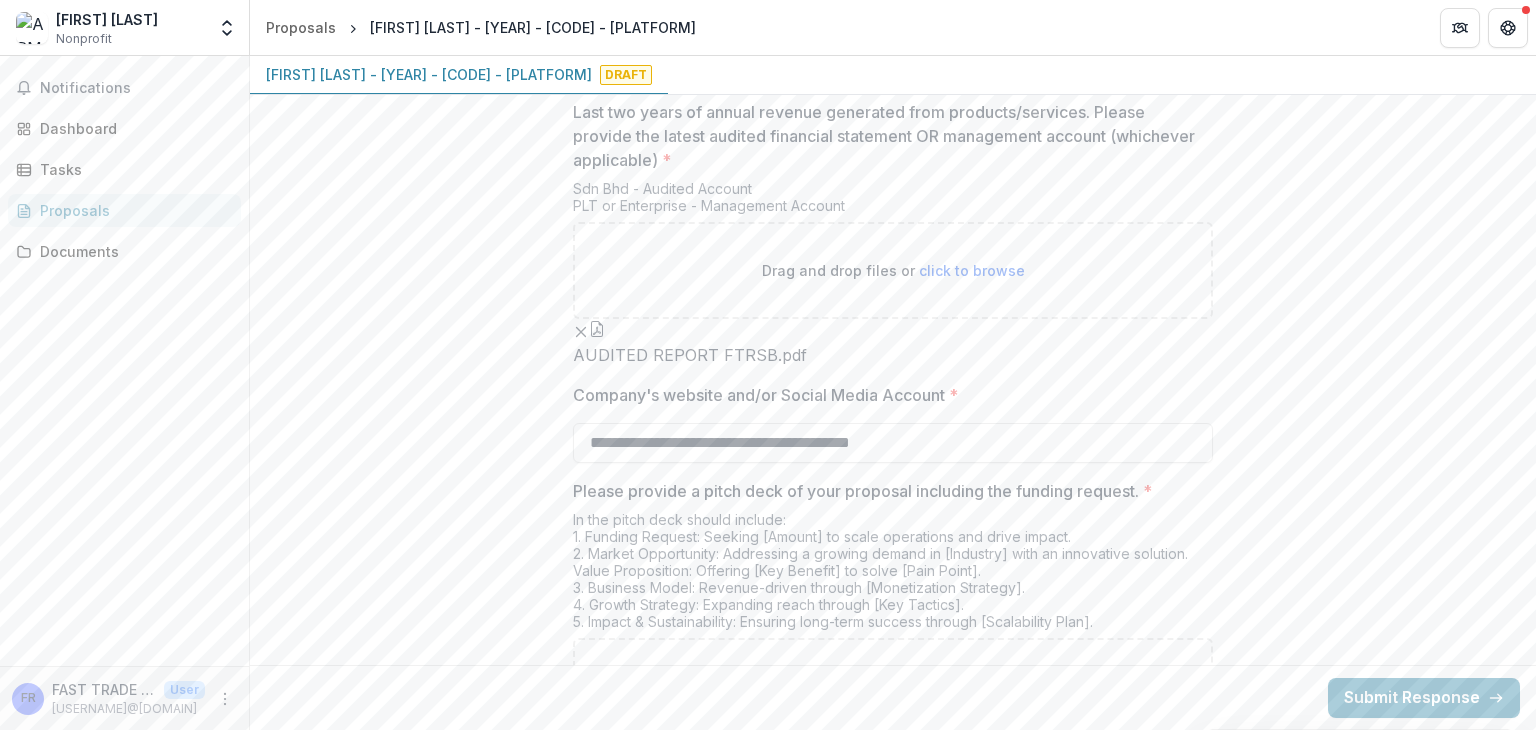 type on "**********" 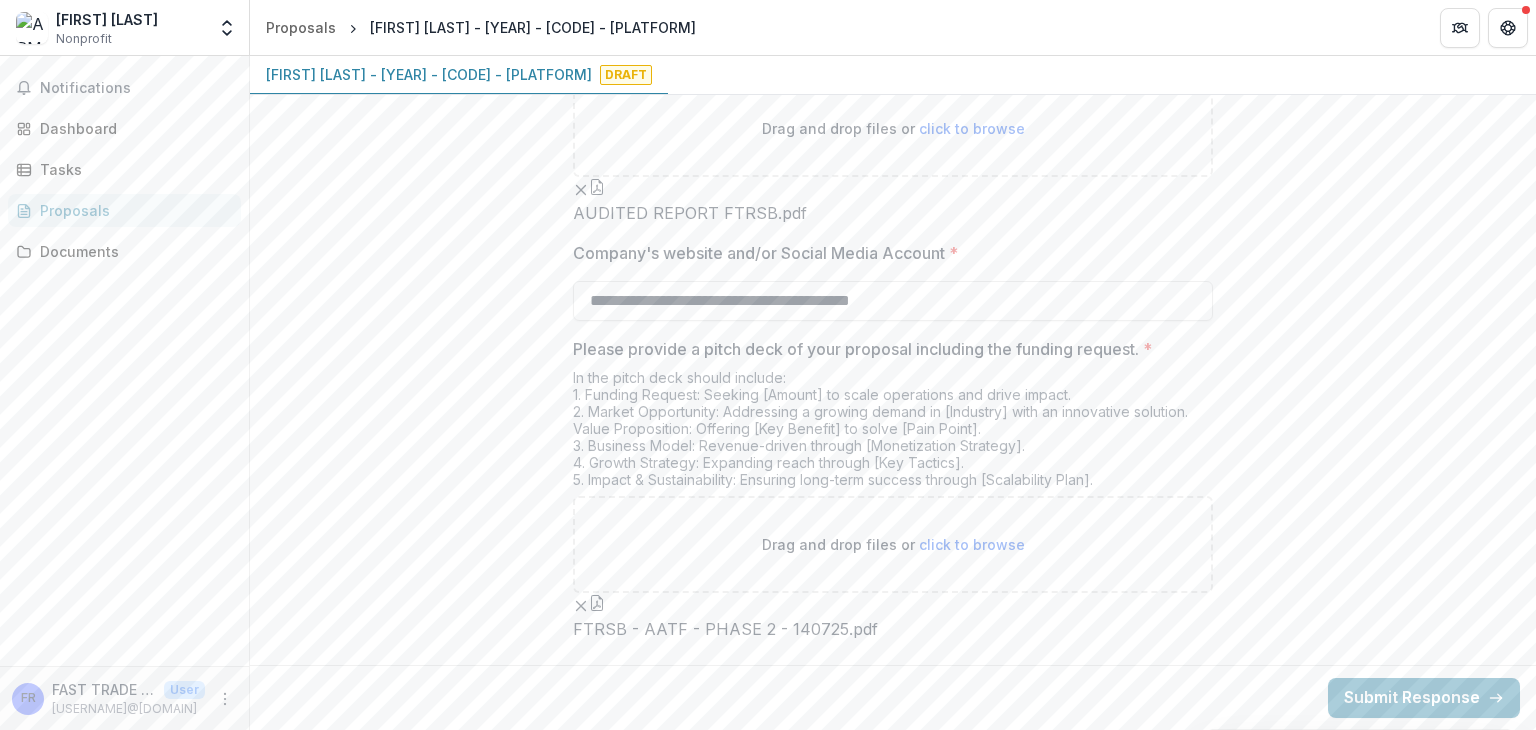 scroll, scrollTop: 4248, scrollLeft: 0, axis: vertical 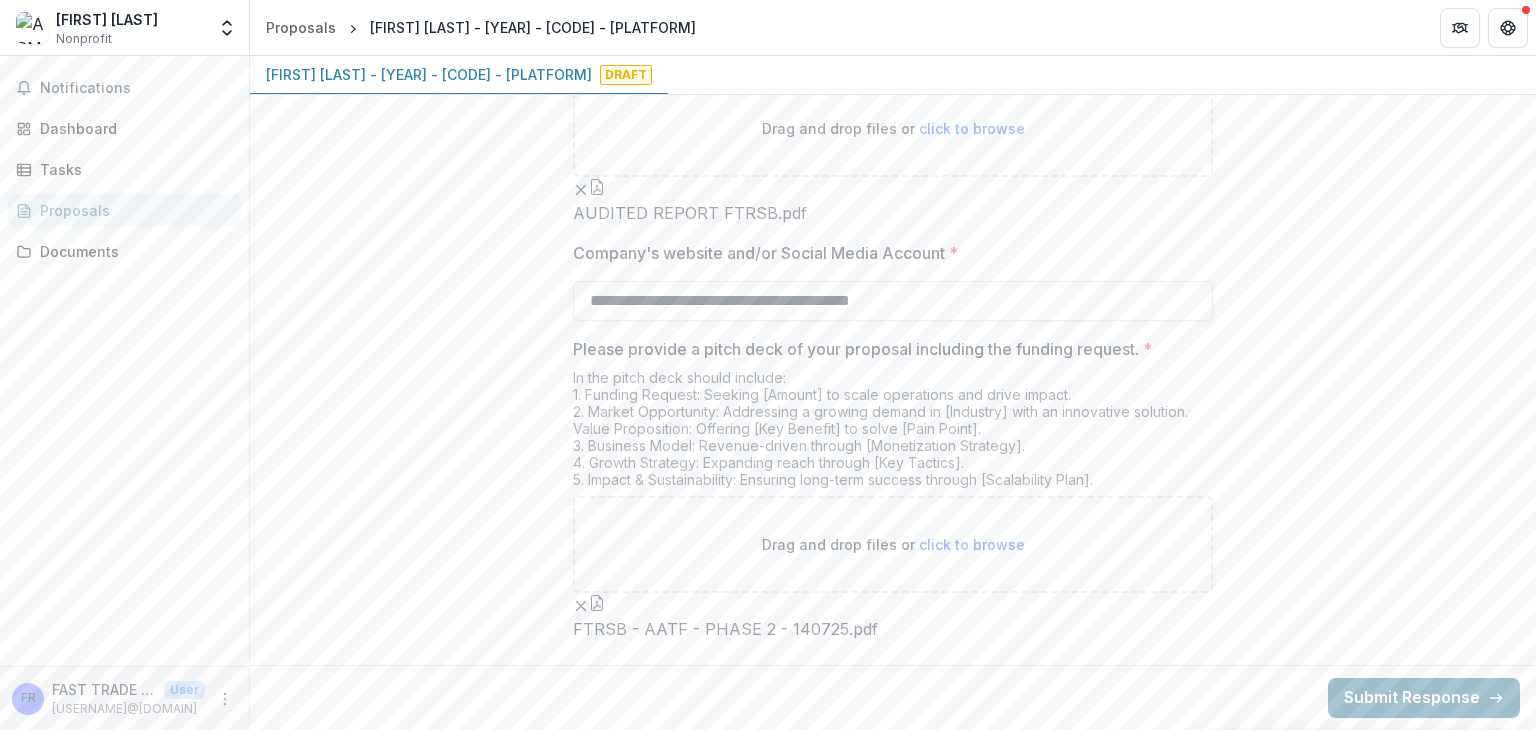 click on "Submit Response" at bounding box center (1424, 698) 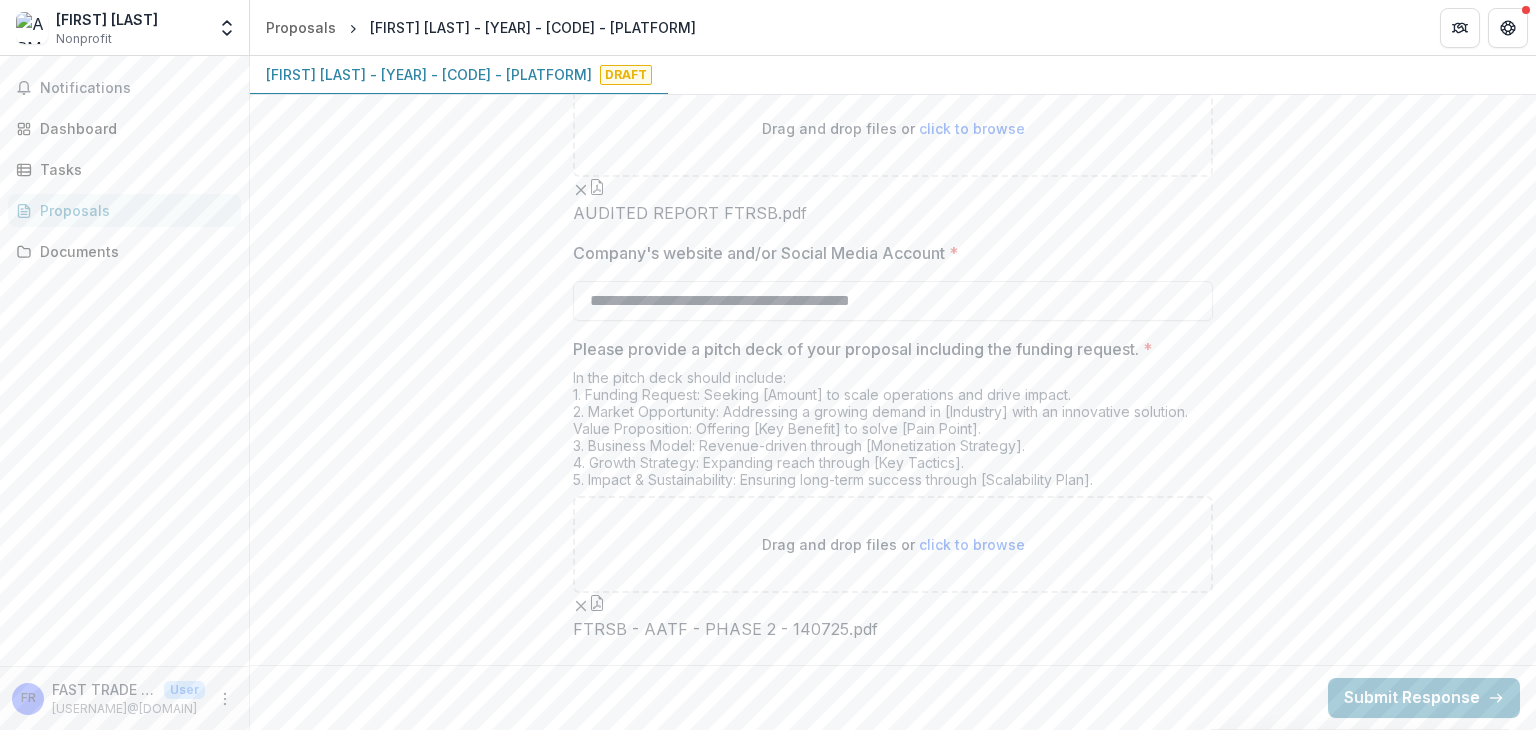 click on "Confirm" at bounding box center (82, 790) 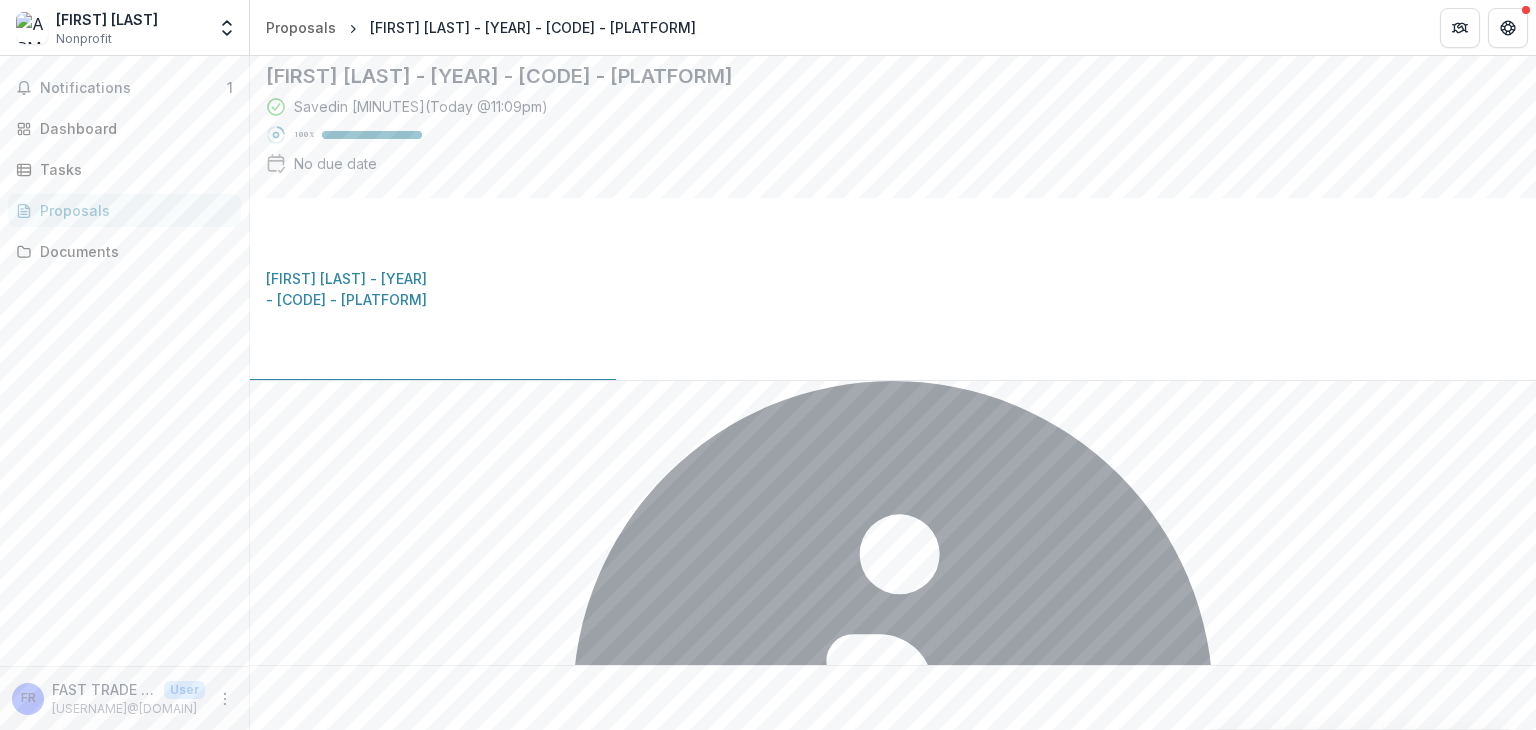 scroll, scrollTop: 200, scrollLeft: 0, axis: vertical 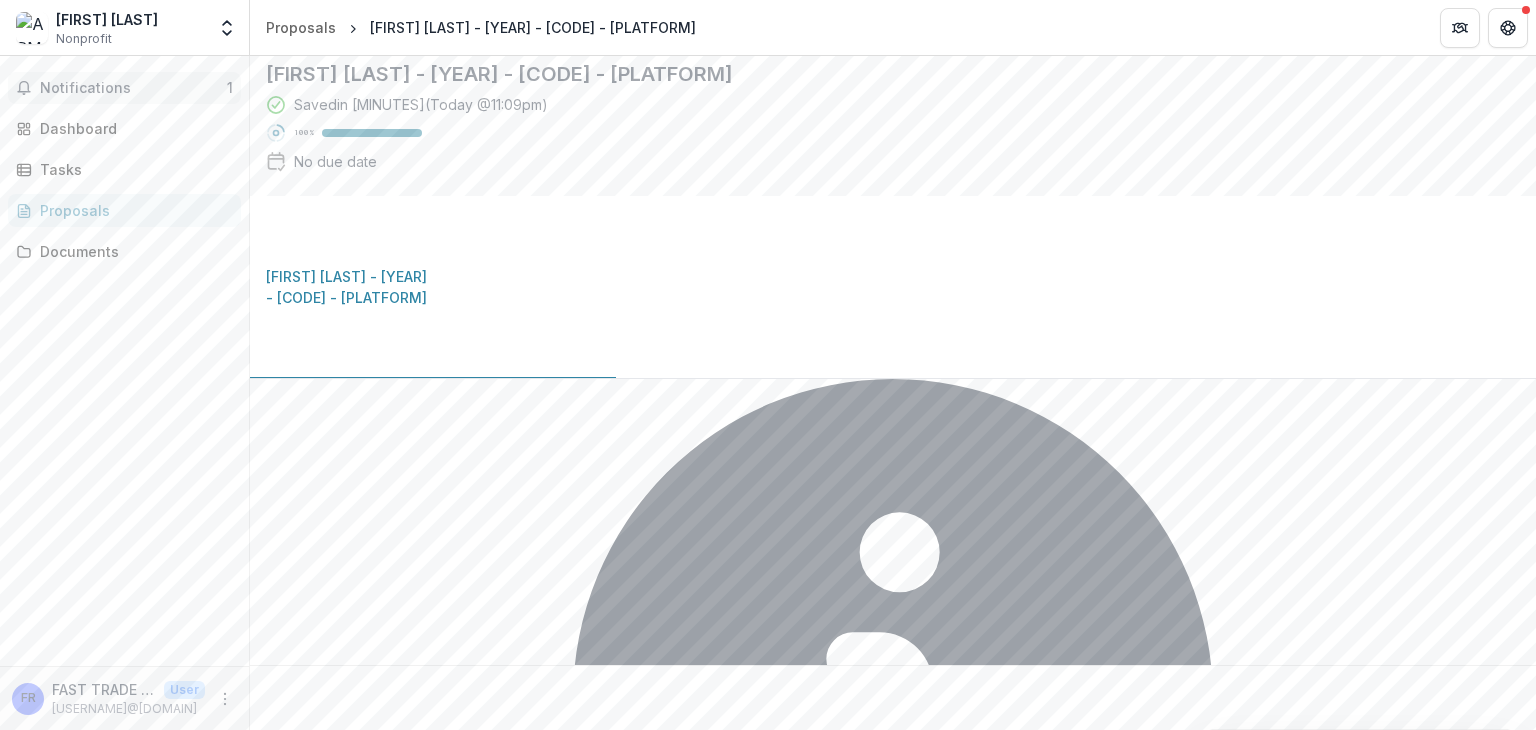 click on "Notifications" at bounding box center [133, 88] 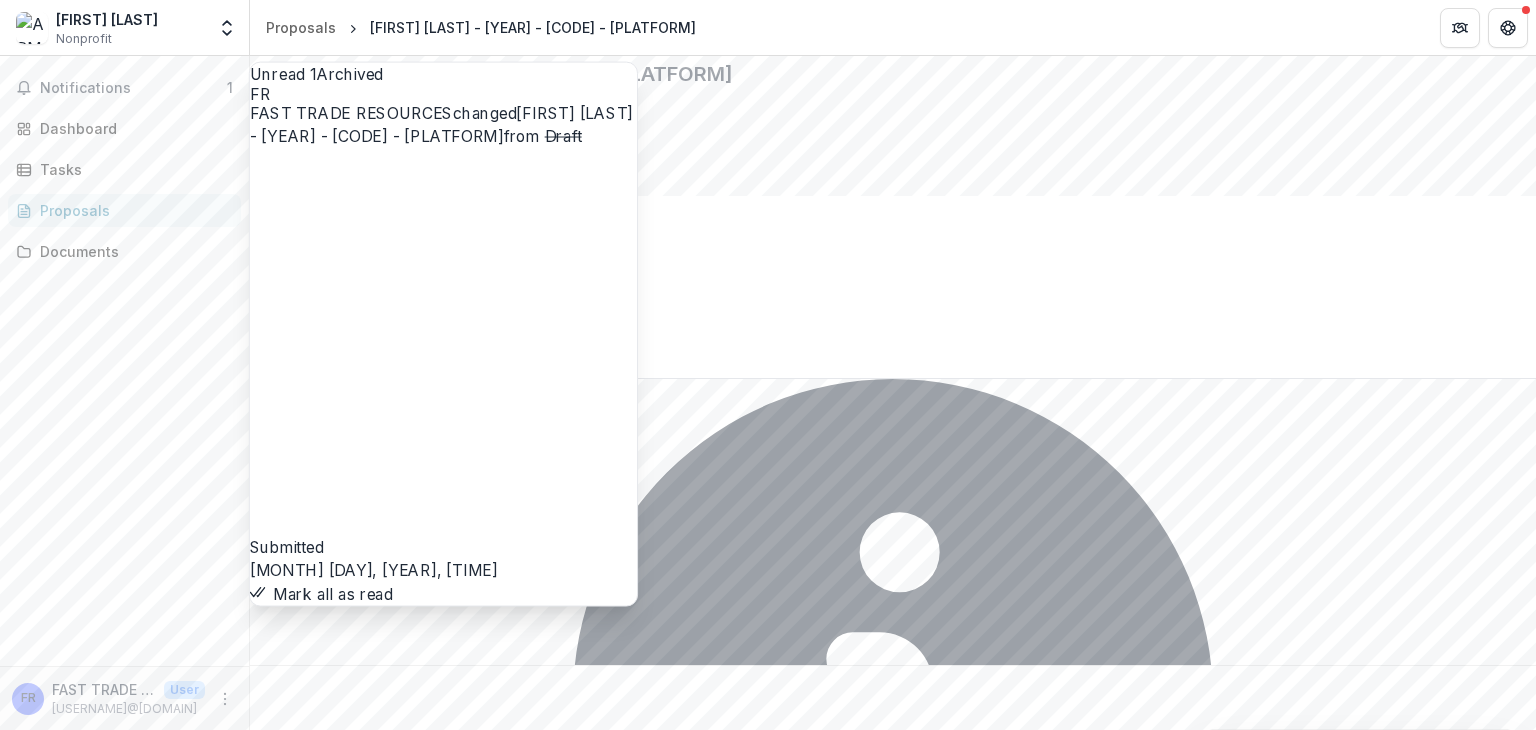 click on "**********" at bounding box center (893, 3304) 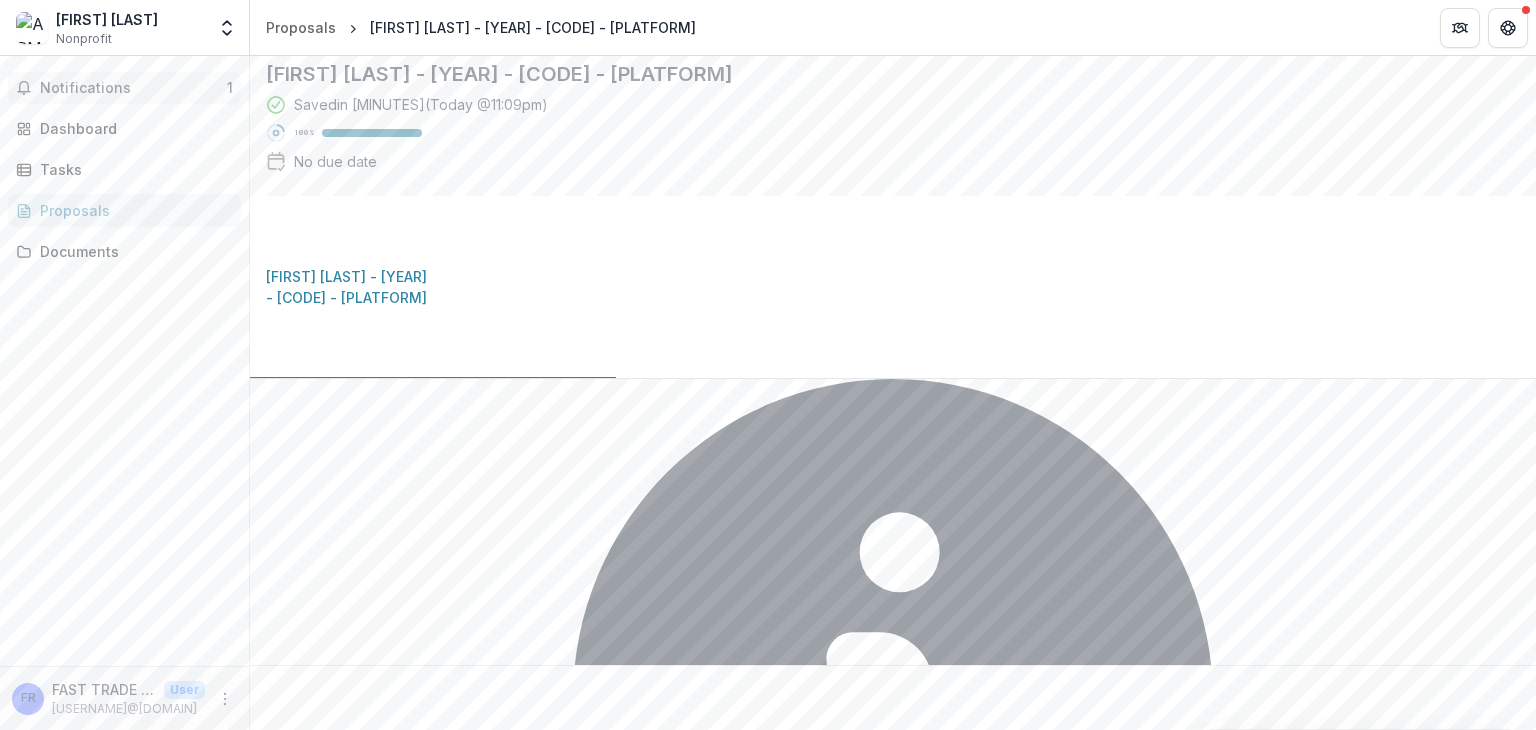click on "Notifications 1" at bounding box center (124, 88) 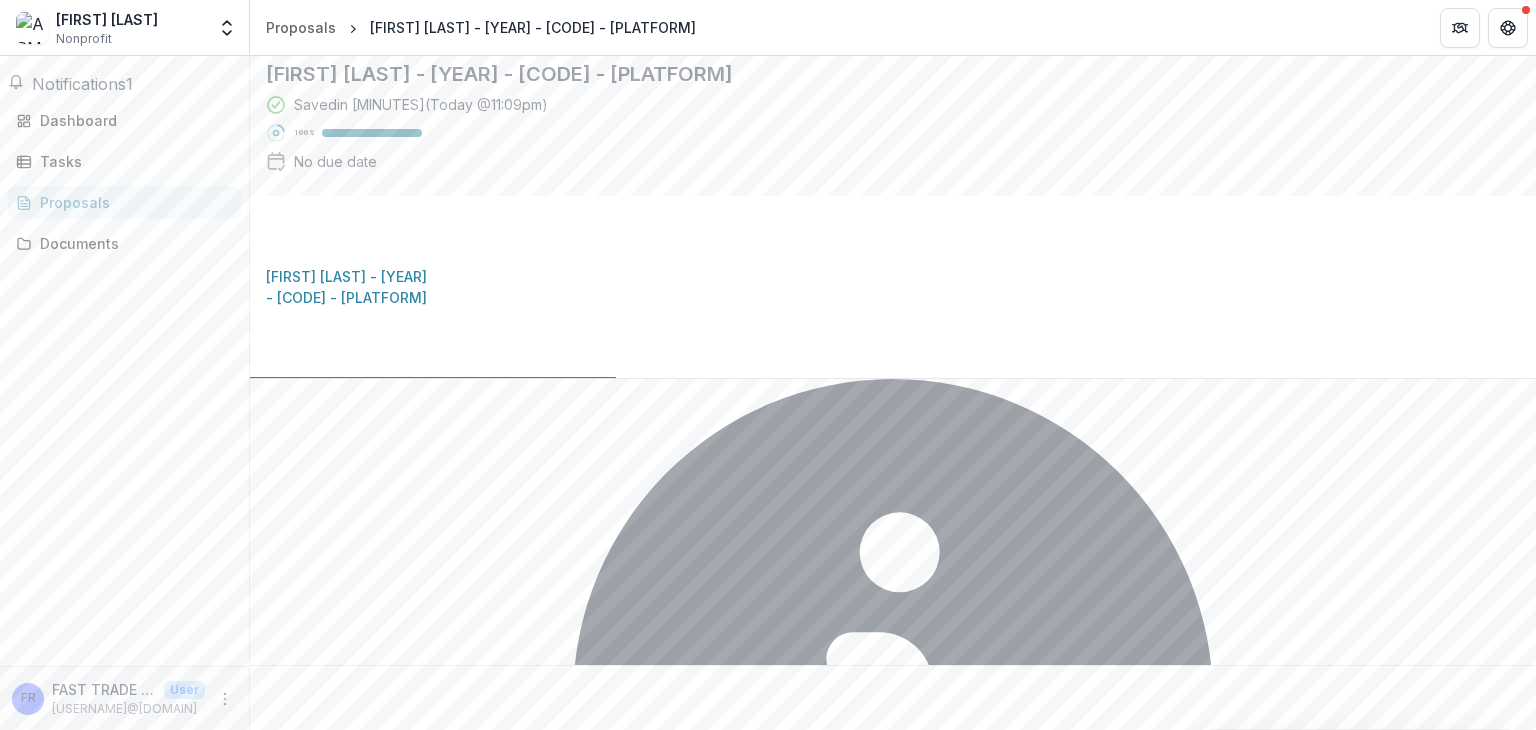 click on "**********" at bounding box center [893, 3304] 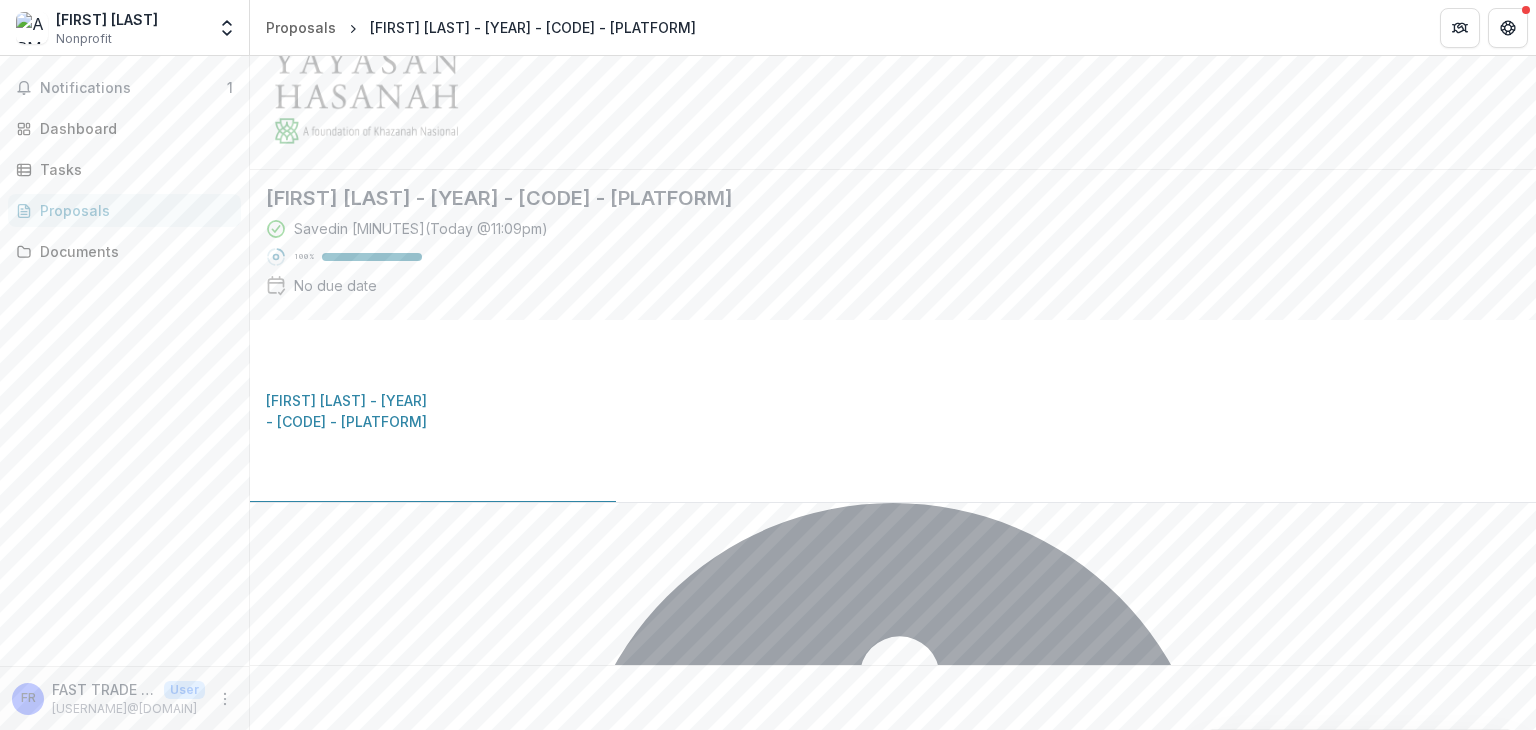 scroll, scrollTop: 0, scrollLeft: 0, axis: both 